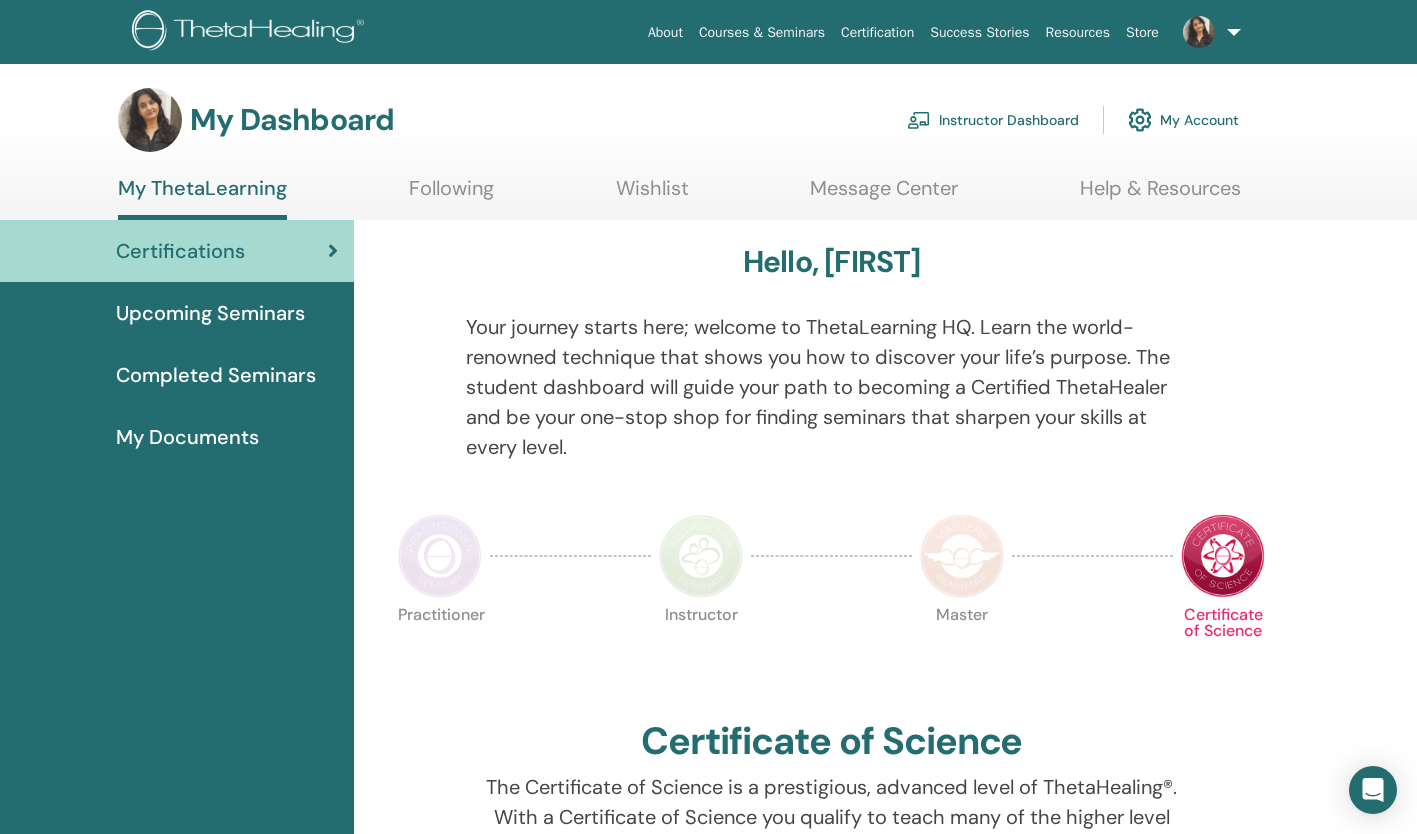 scroll, scrollTop: 0, scrollLeft: 0, axis: both 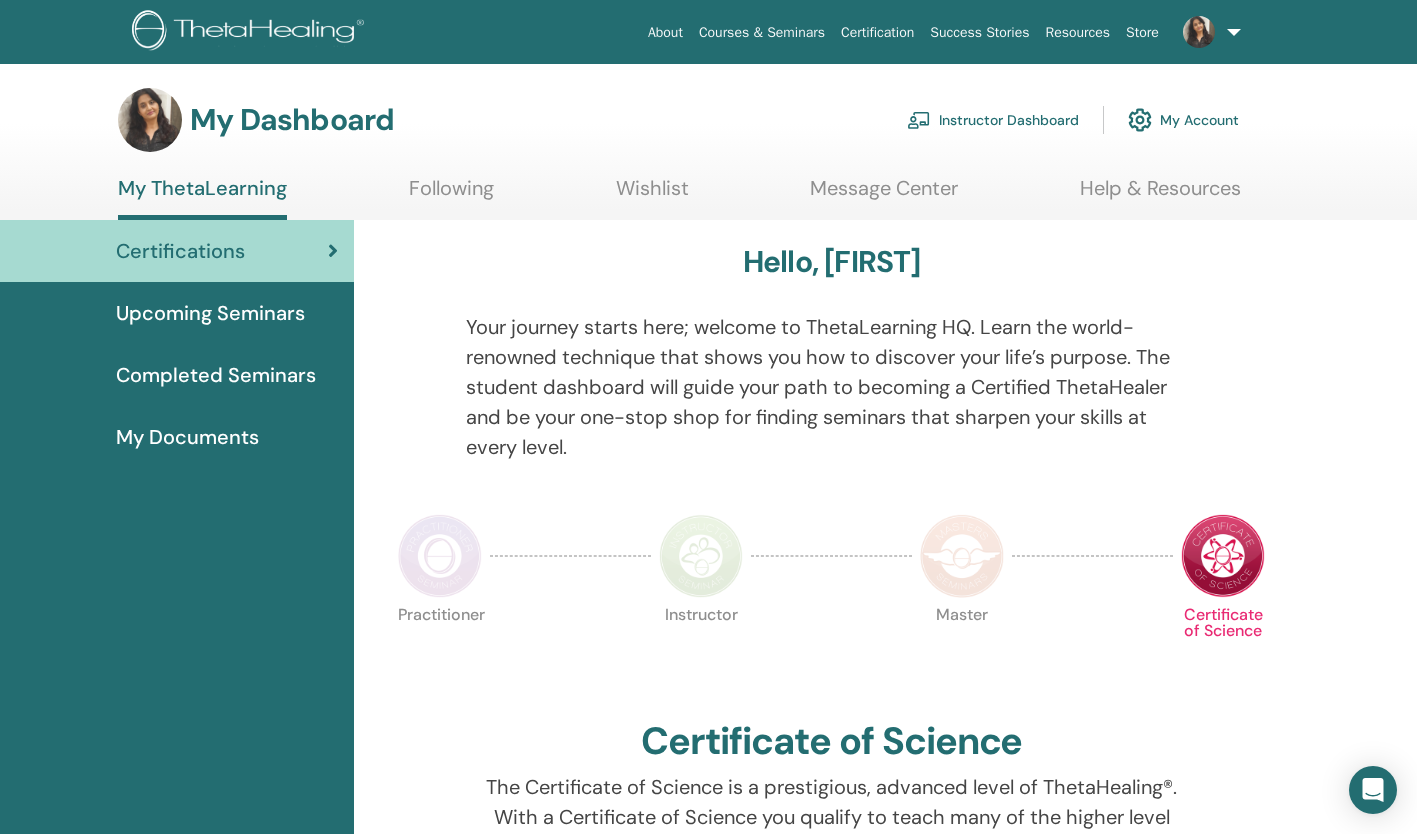 click on "Instructor Dashboard" at bounding box center (993, 120) 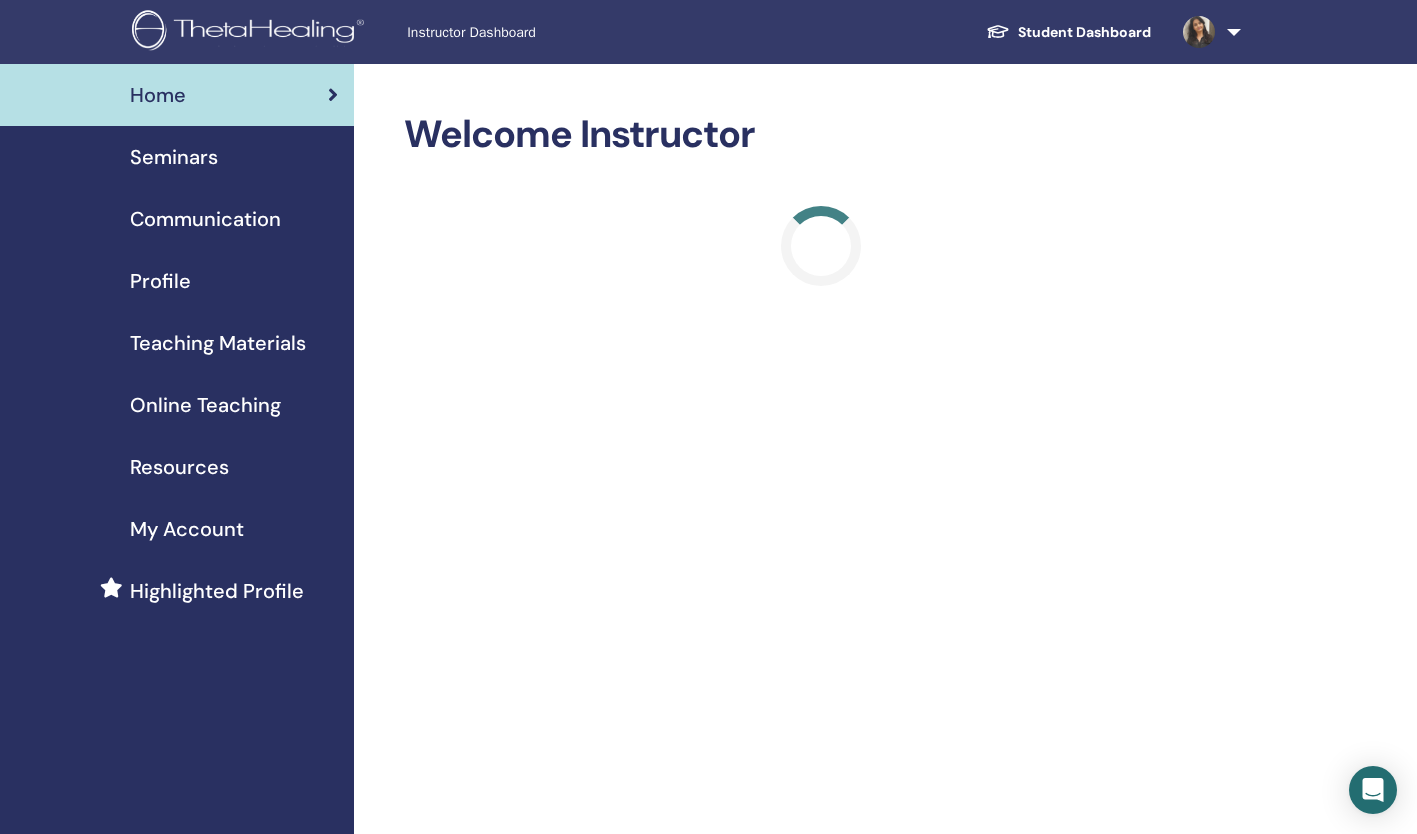 scroll, scrollTop: 0, scrollLeft: 0, axis: both 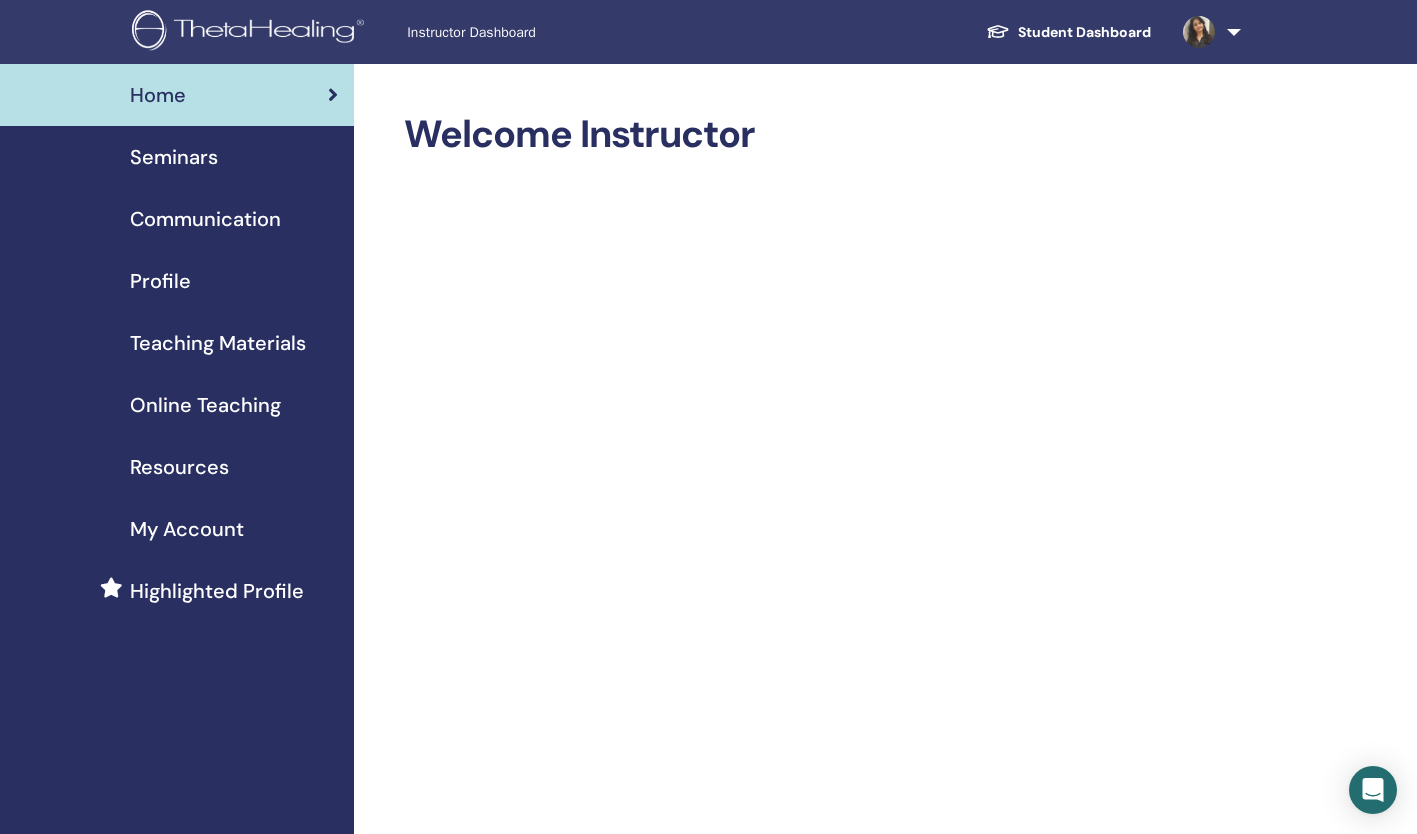click on "Resources" at bounding box center [179, 467] 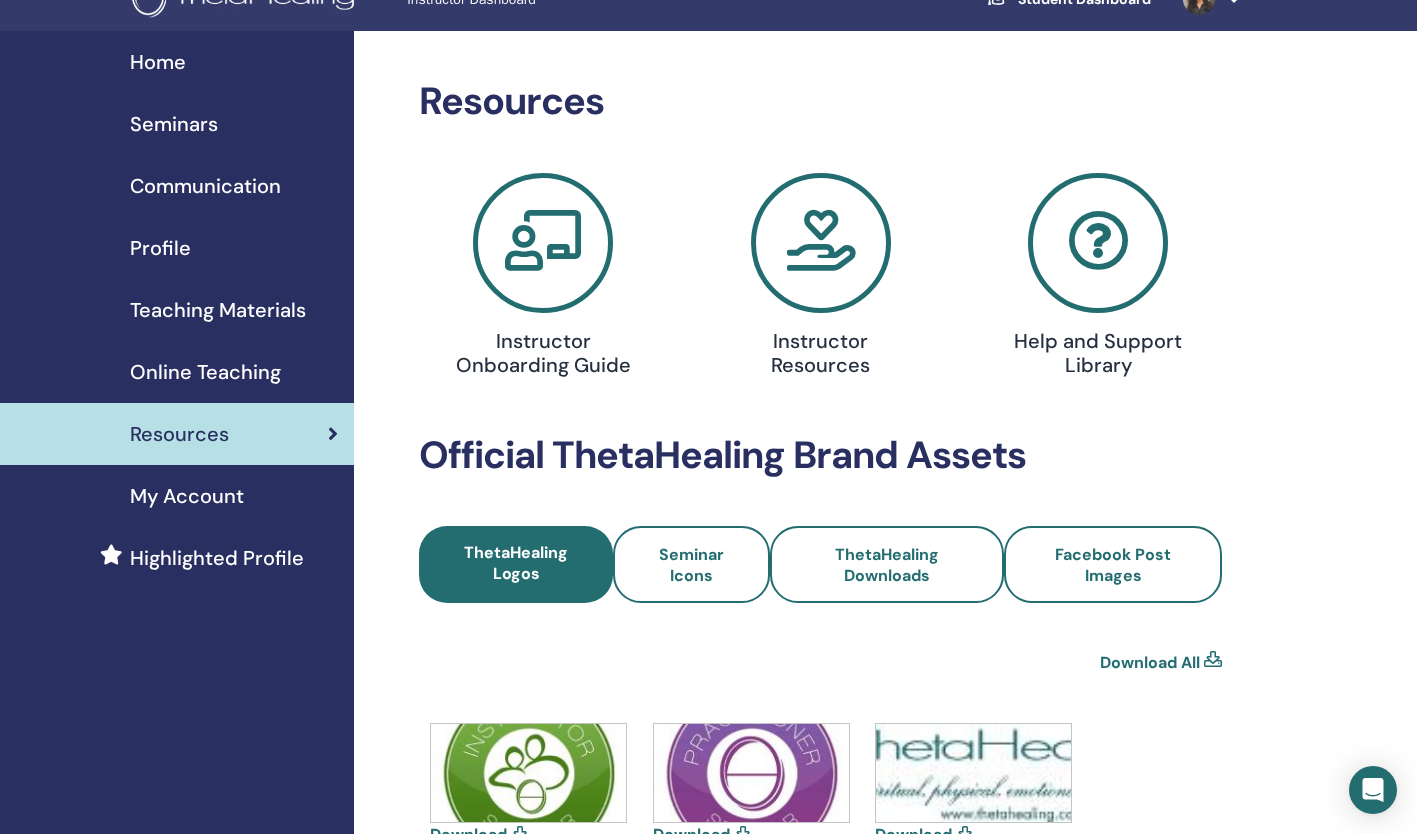 scroll, scrollTop: 34, scrollLeft: 0, axis: vertical 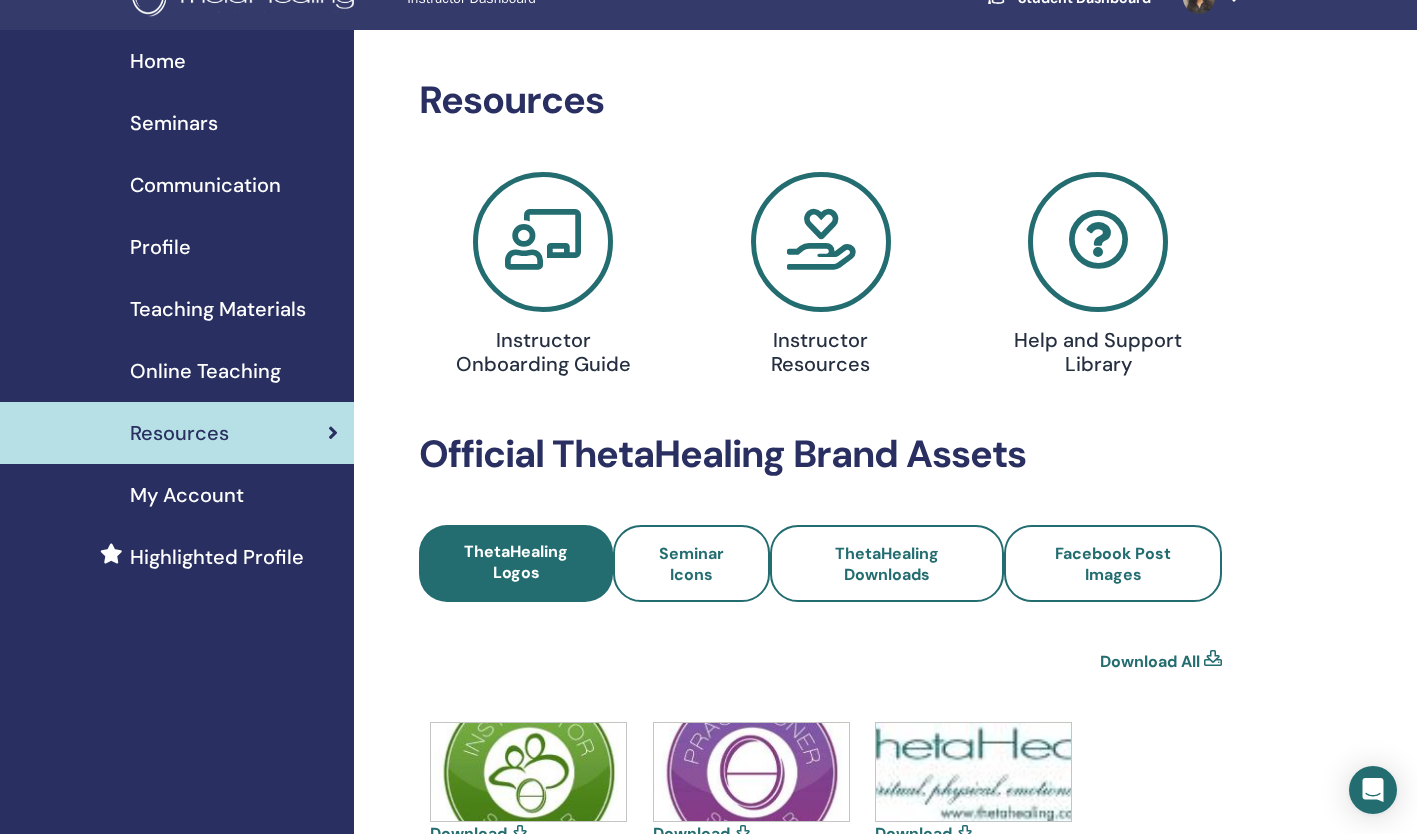 click on "My Account" at bounding box center [187, 495] 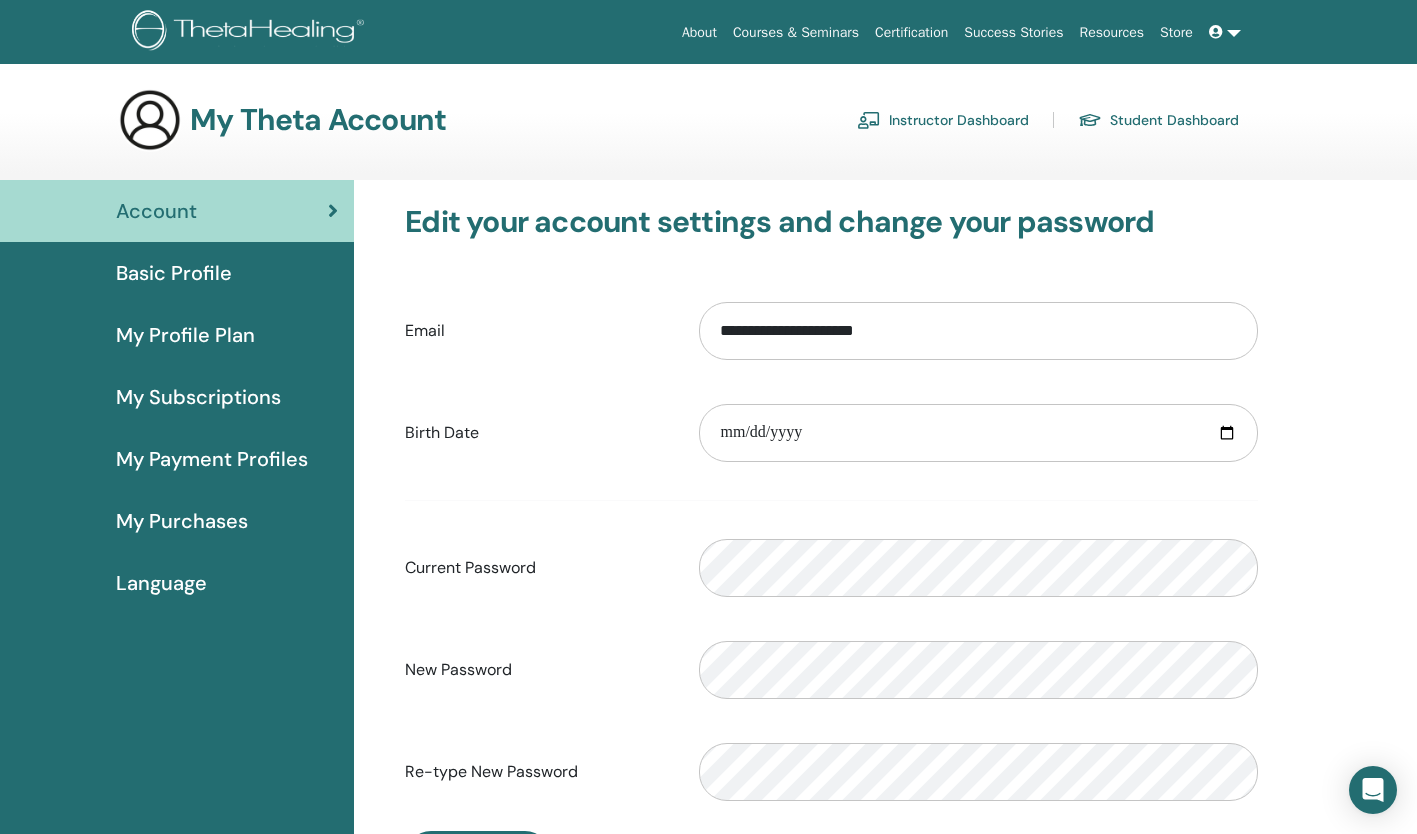 scroll, scrollTop: 0, scrollLeft: 0, axis: both 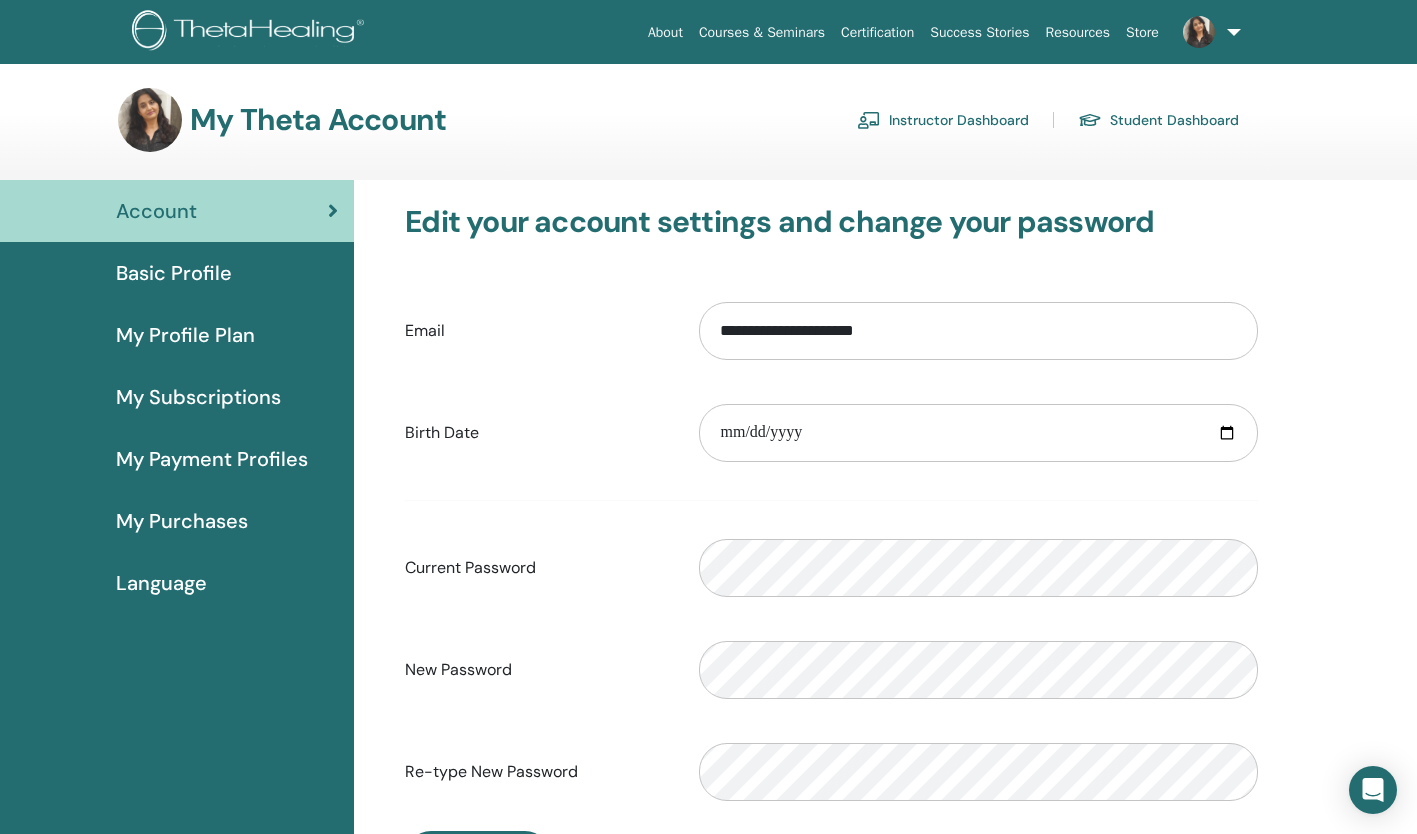 click on "My Payment Profiles" at bounding box center (212, 459) 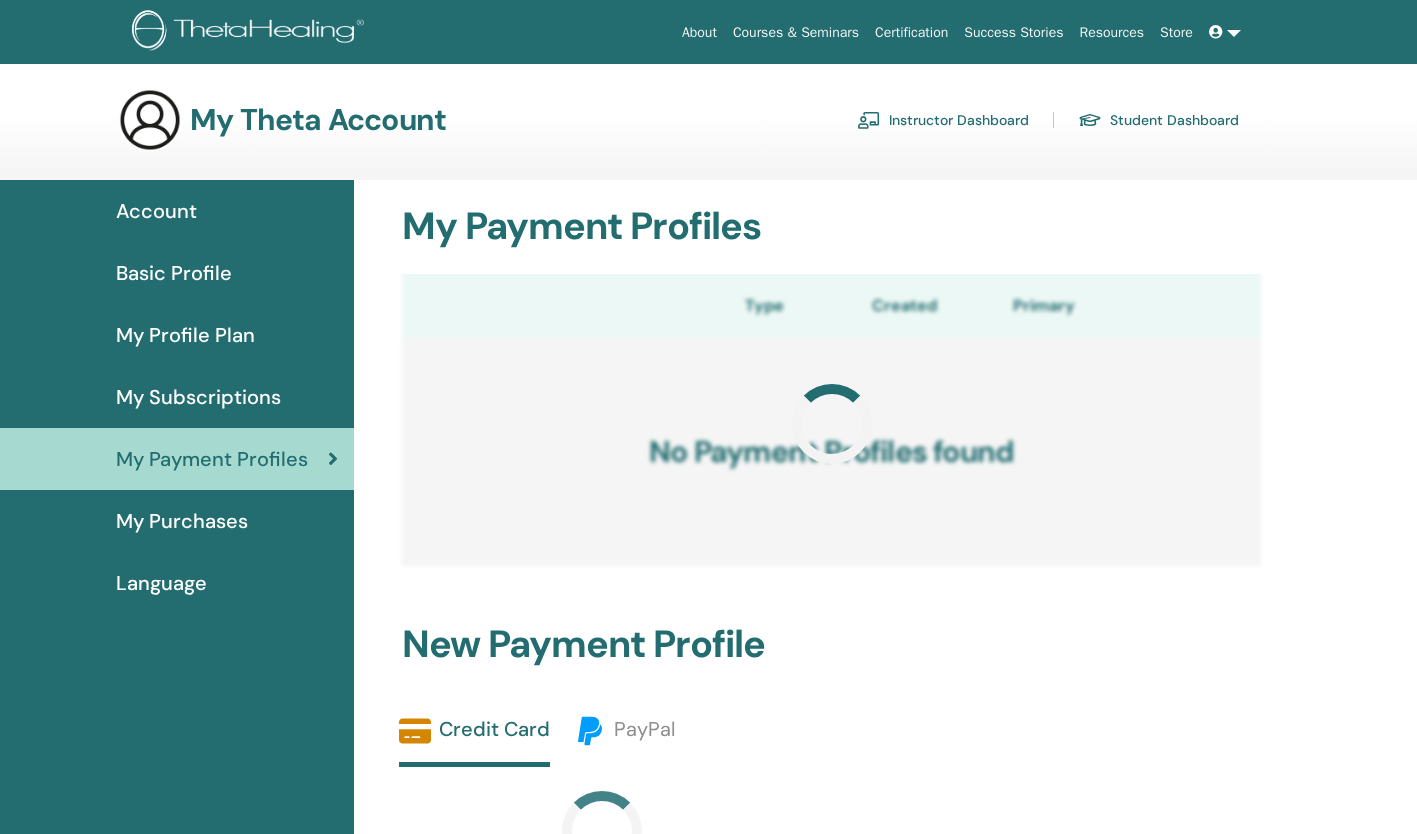 scroll, scrollTop: 0, scrollLeft: 0, axis: both 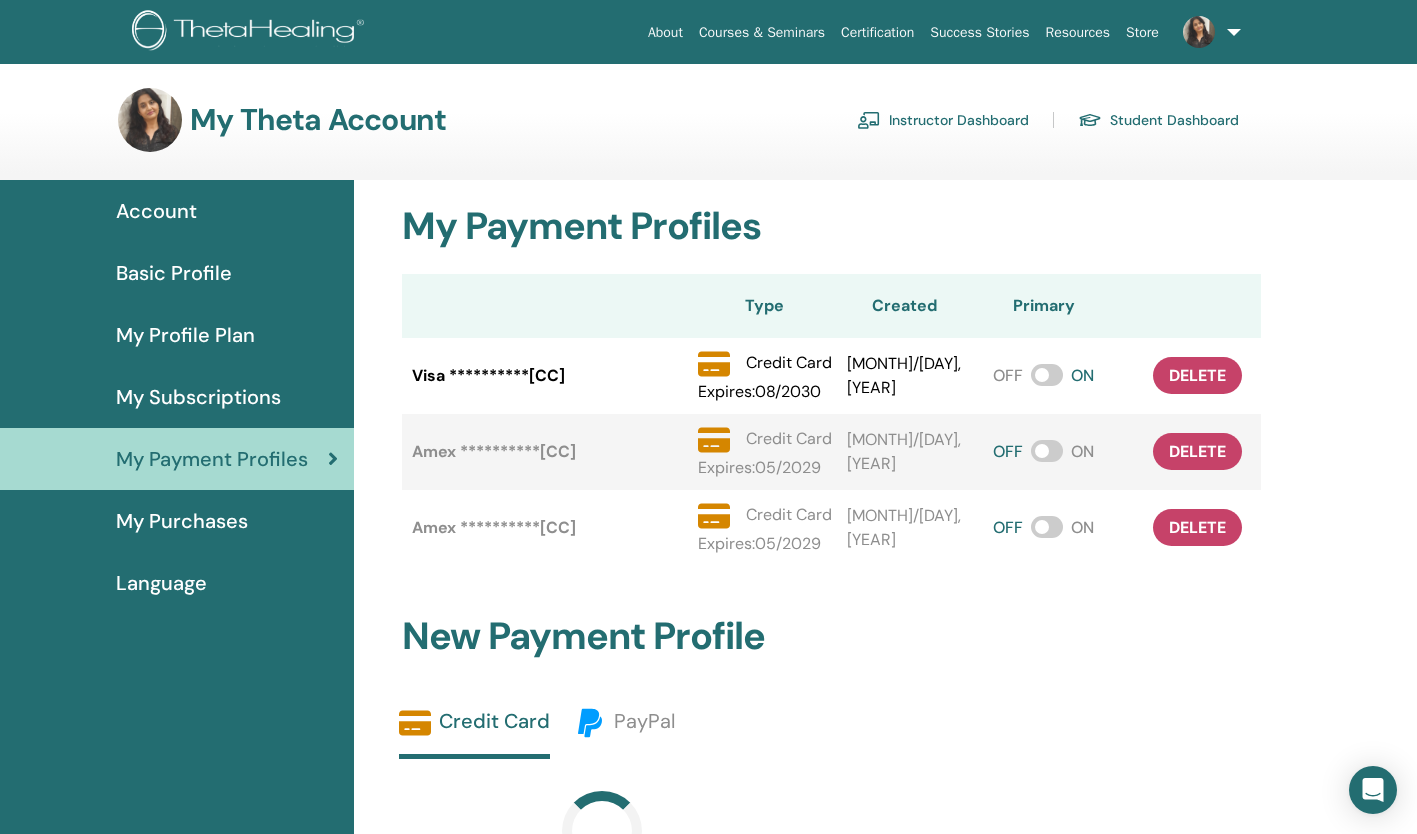 click on "Account" at bounding box center [156, 211] 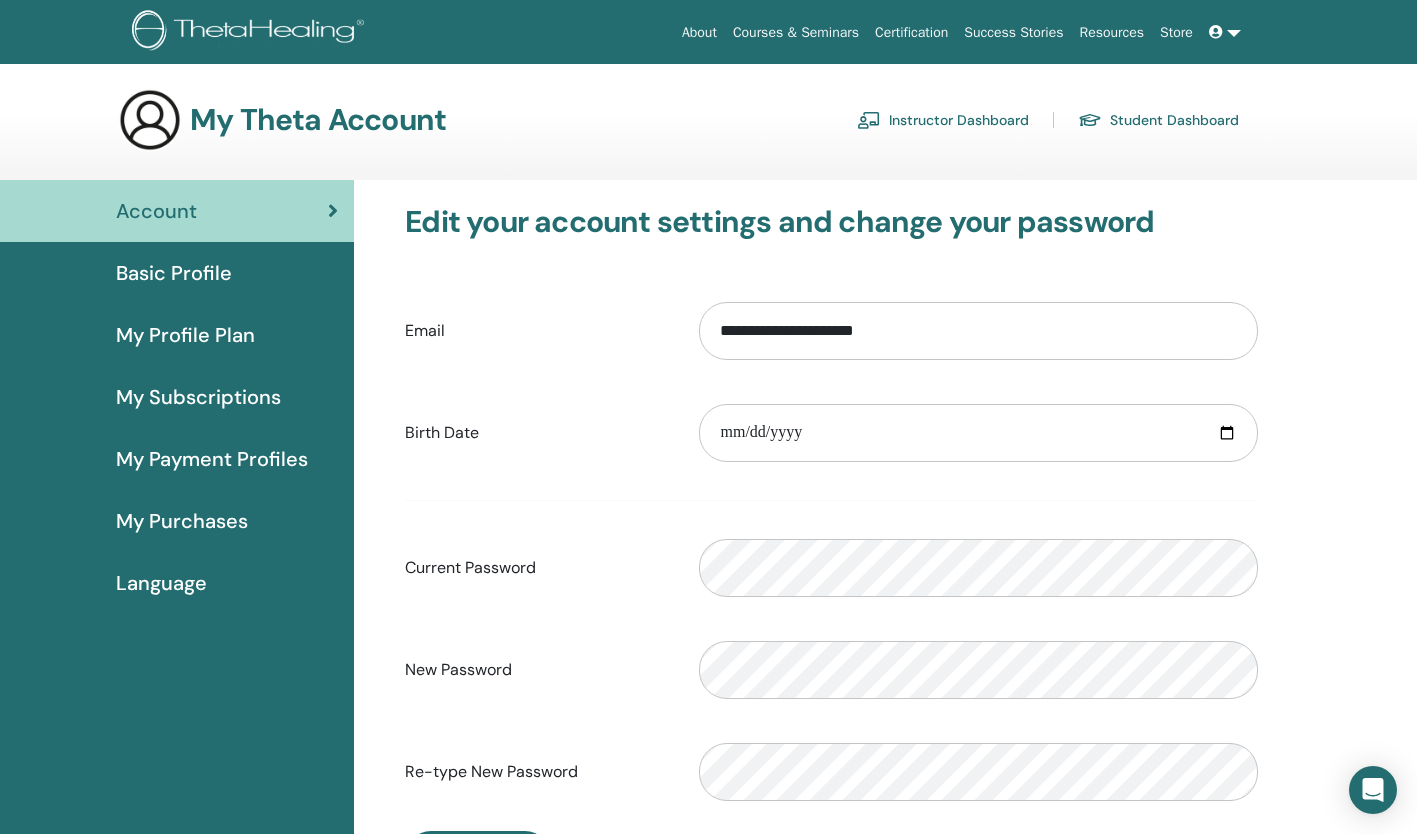 scroll, scrollTop: 0, scrollLeft: 0, axis: both 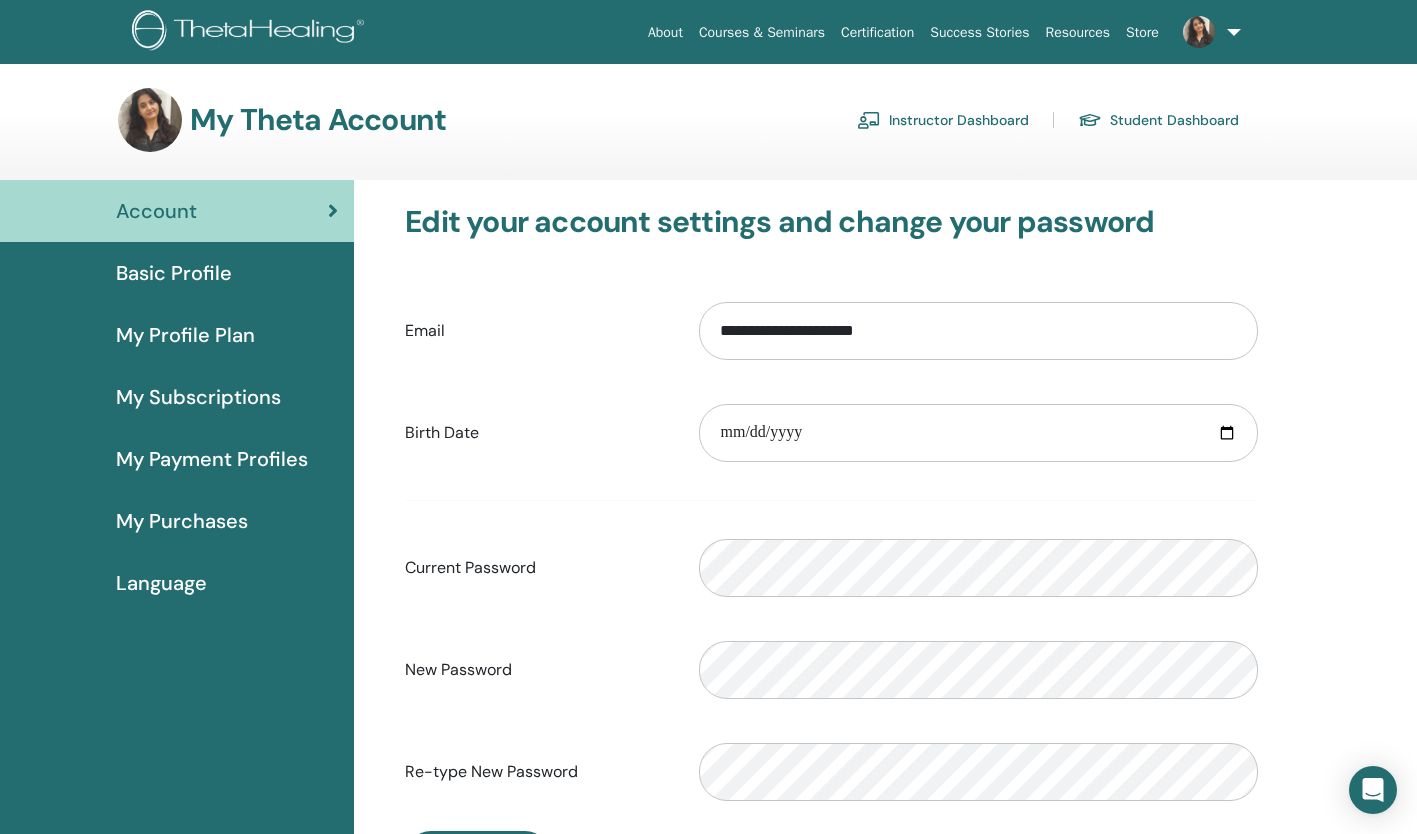 click on "Instructor Dashboard" at bounding box center (943, 120) 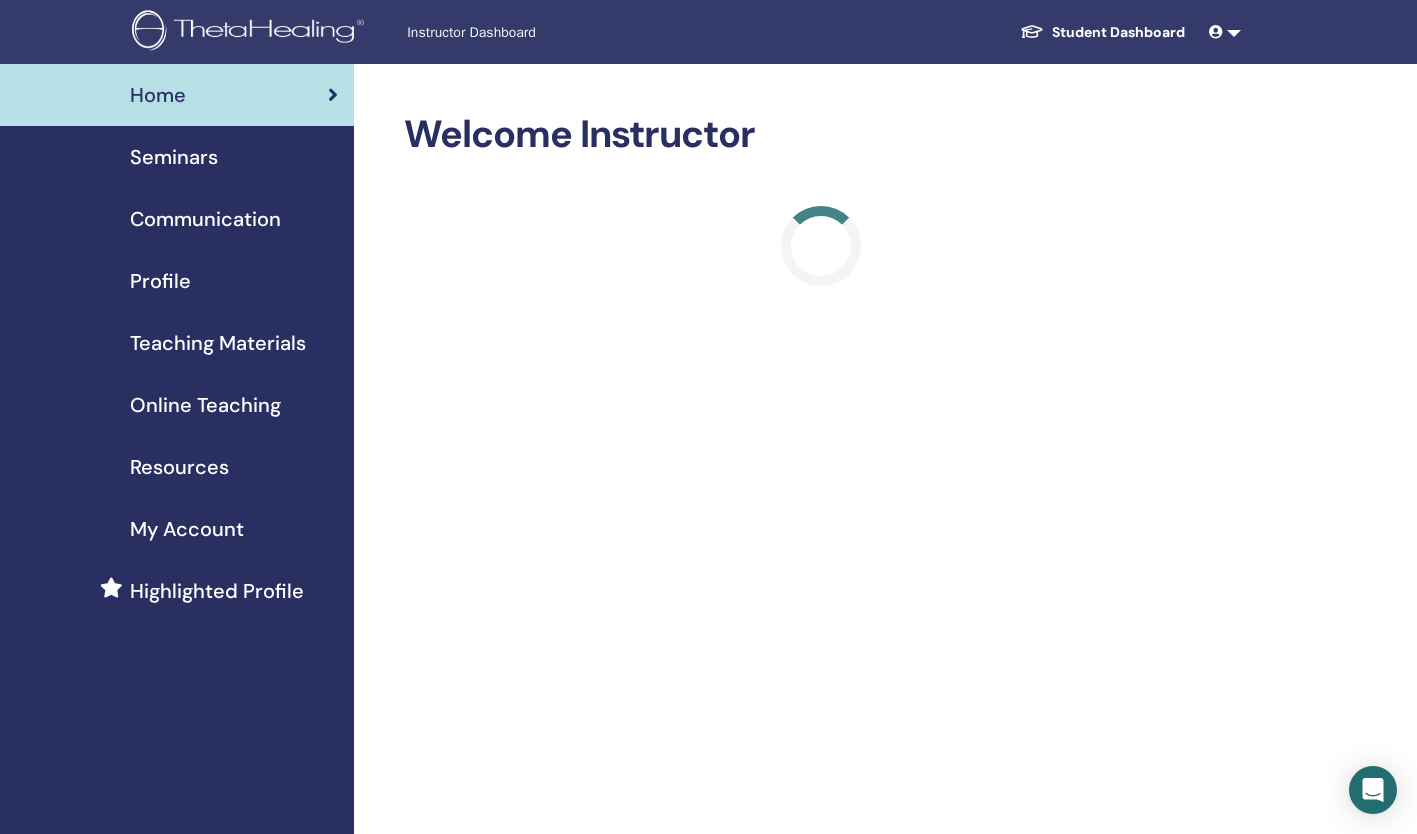 scroll, scrollTop: 0, scrollLeft: 0, axis: both 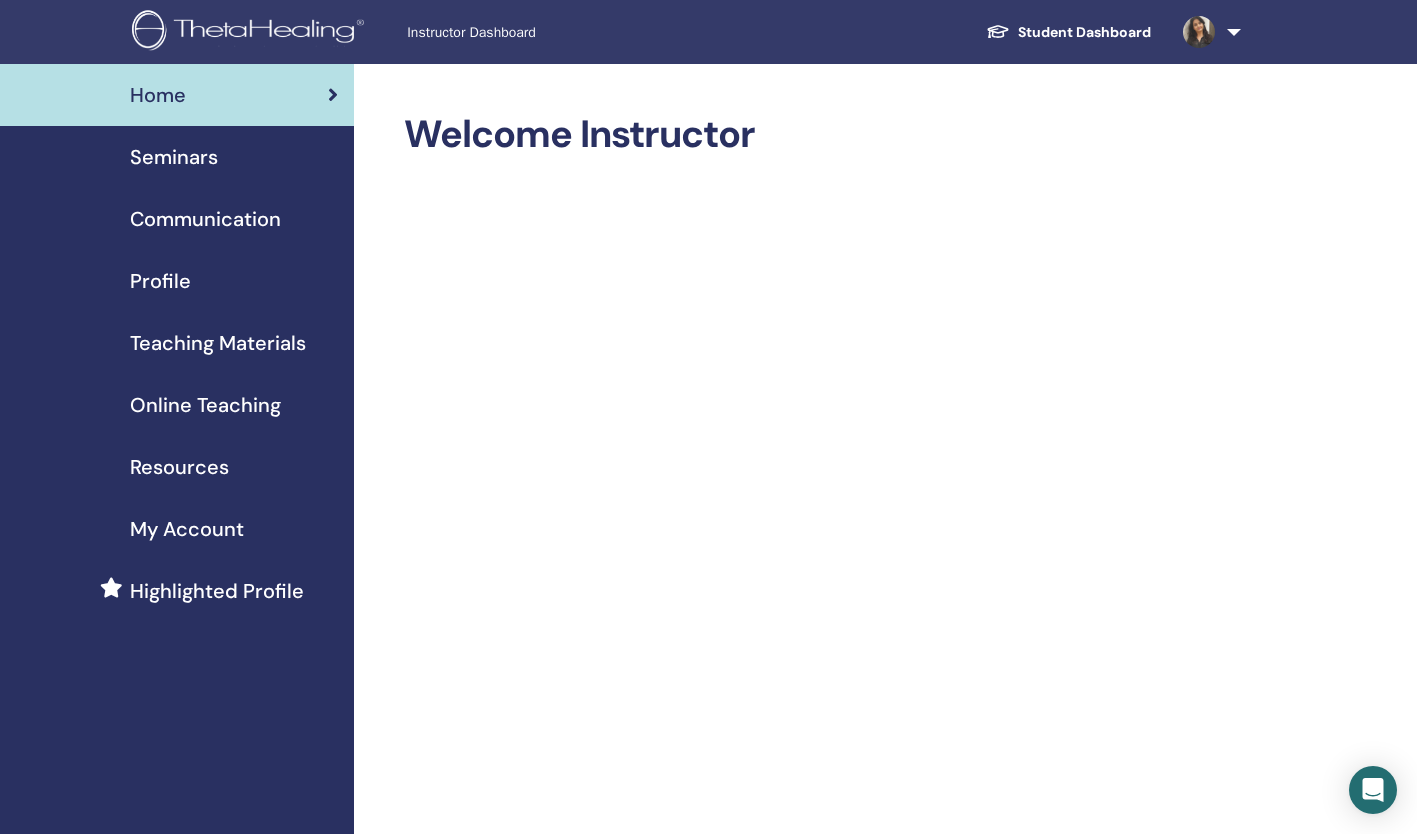click at bounding box center (1208, 32) 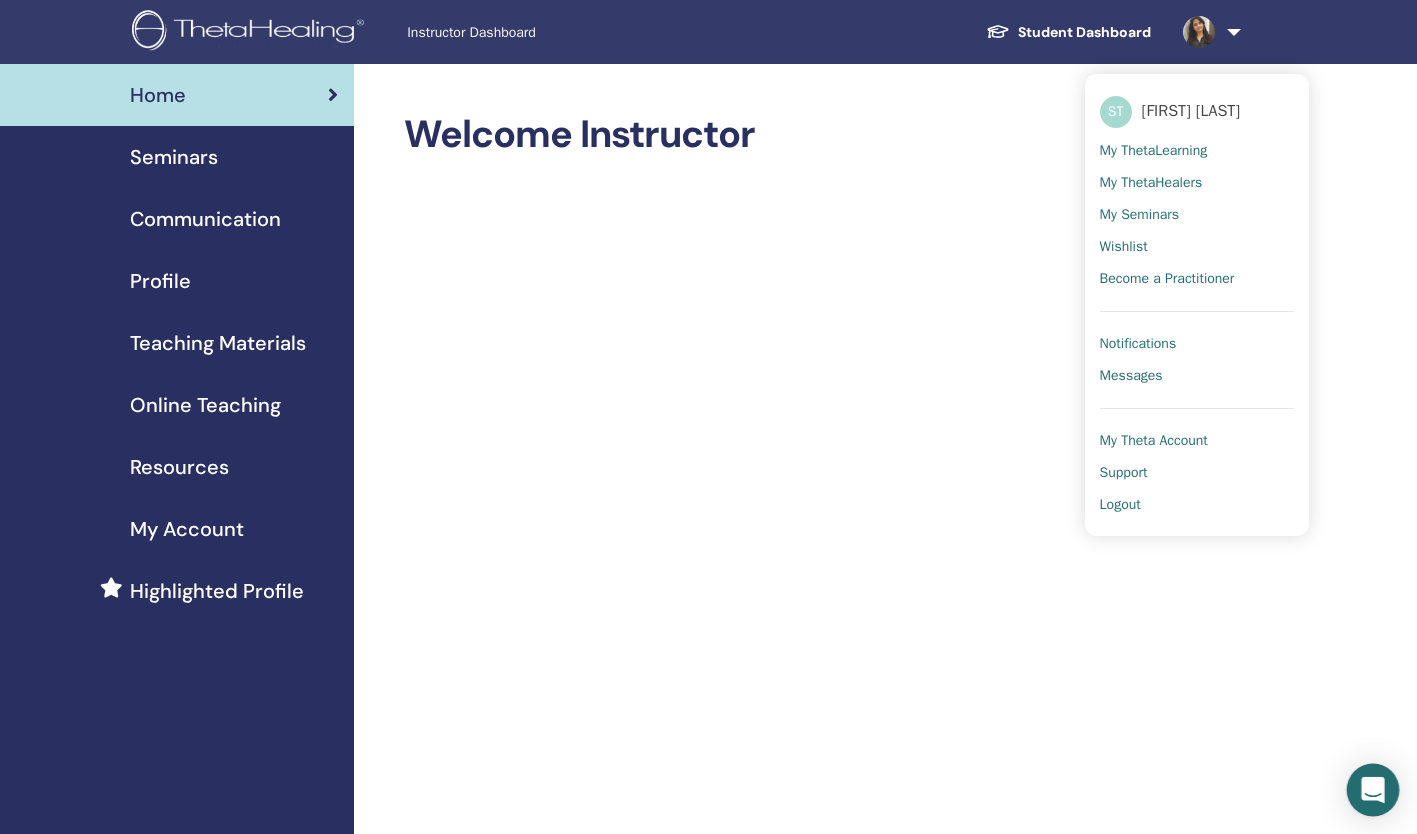 click 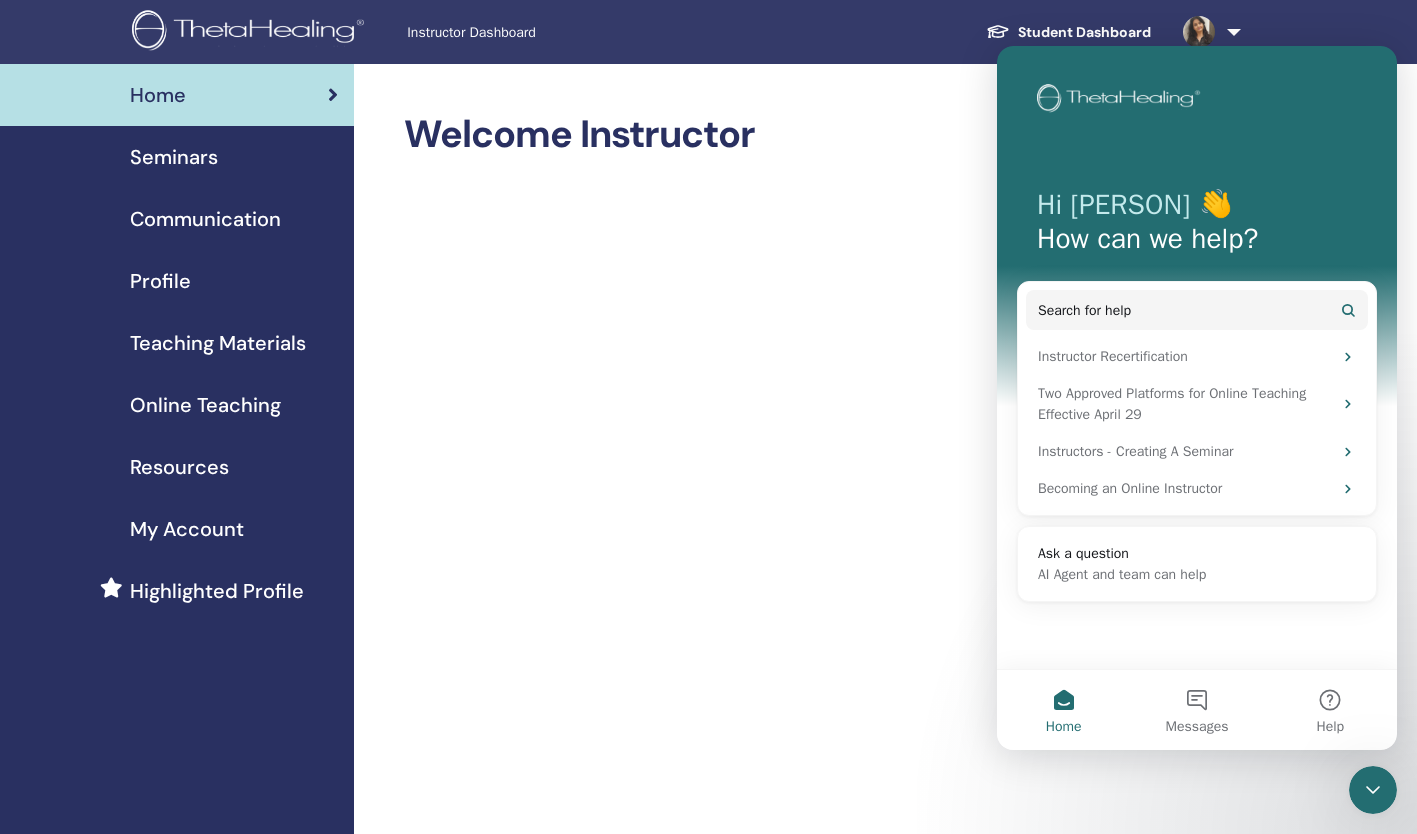 scroll, scrollTop: 0, scrollLeft: 0, axis: both 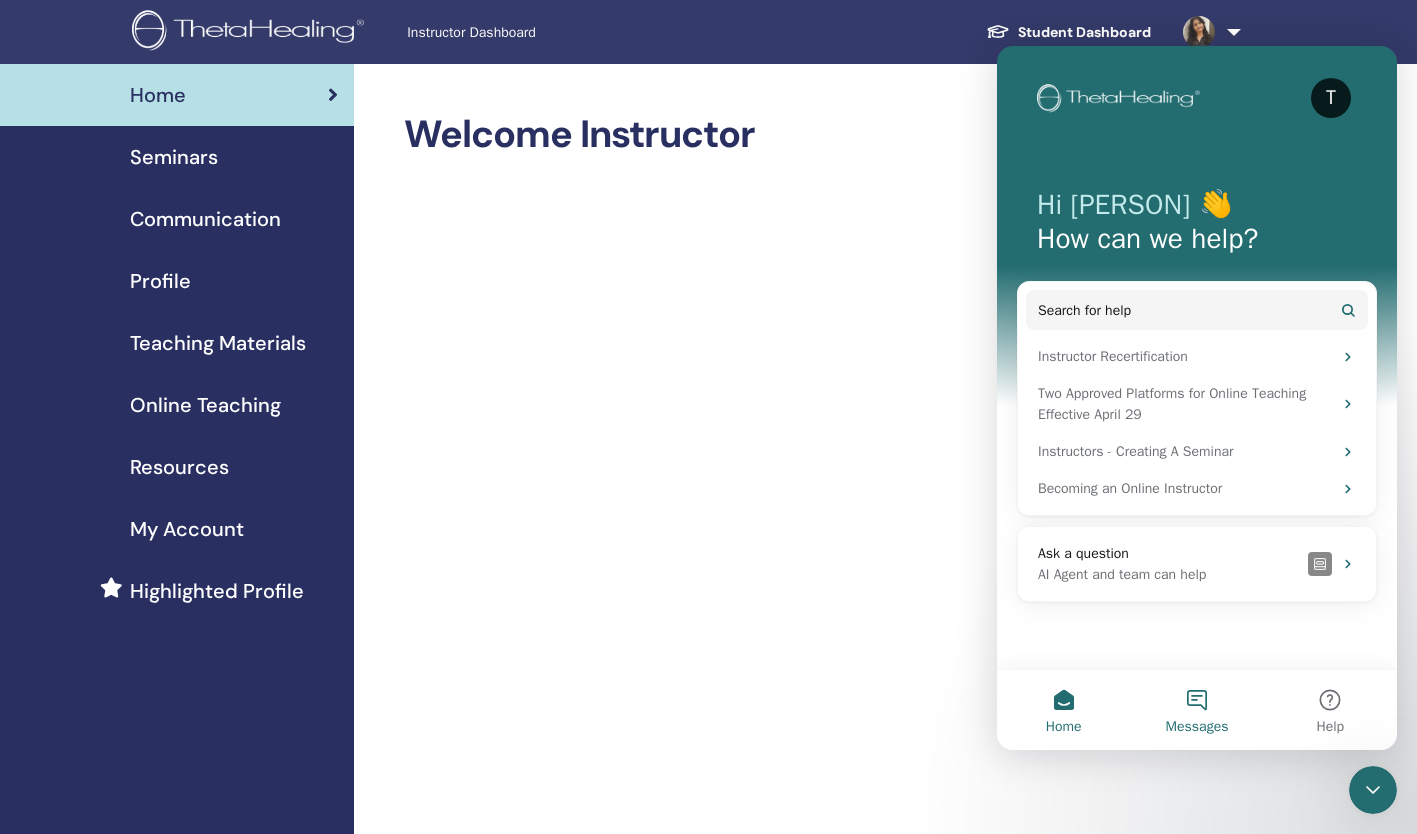 click on "Messages" at bounding box center [1196, 710] 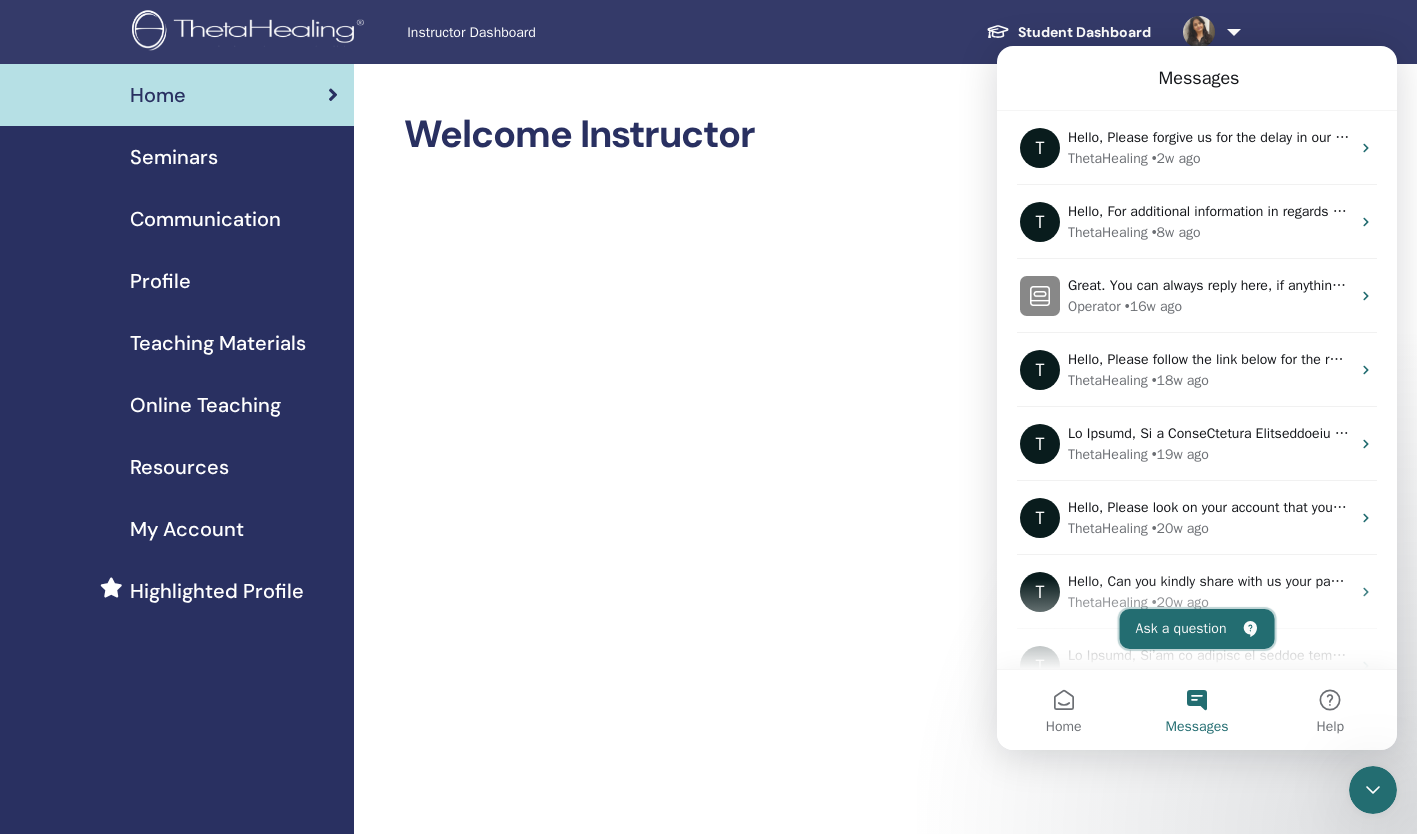 click on "Ask a question" at bounding box center [1197, 629] 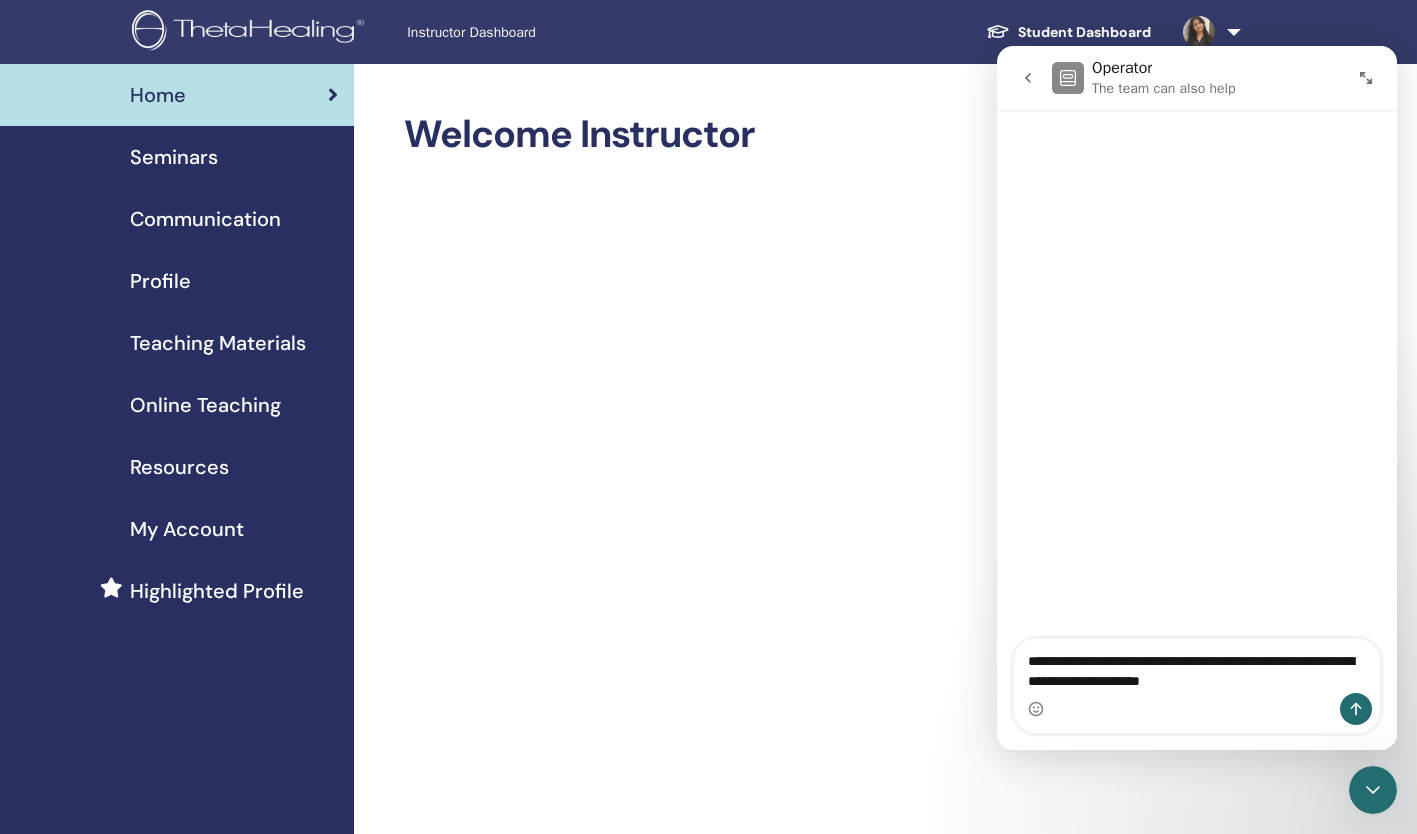 click on "**********" at bounding box center (1197, 666) 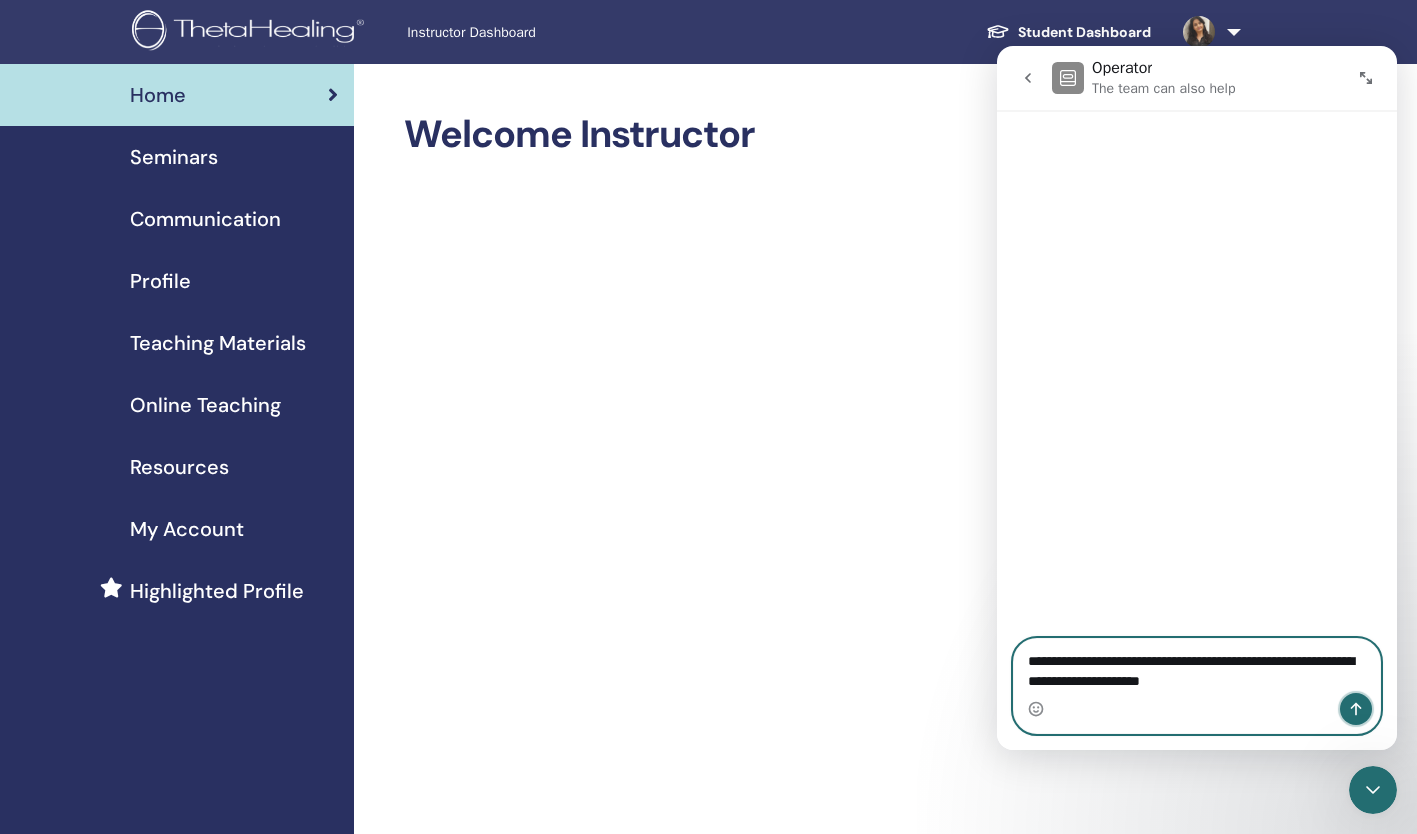 click 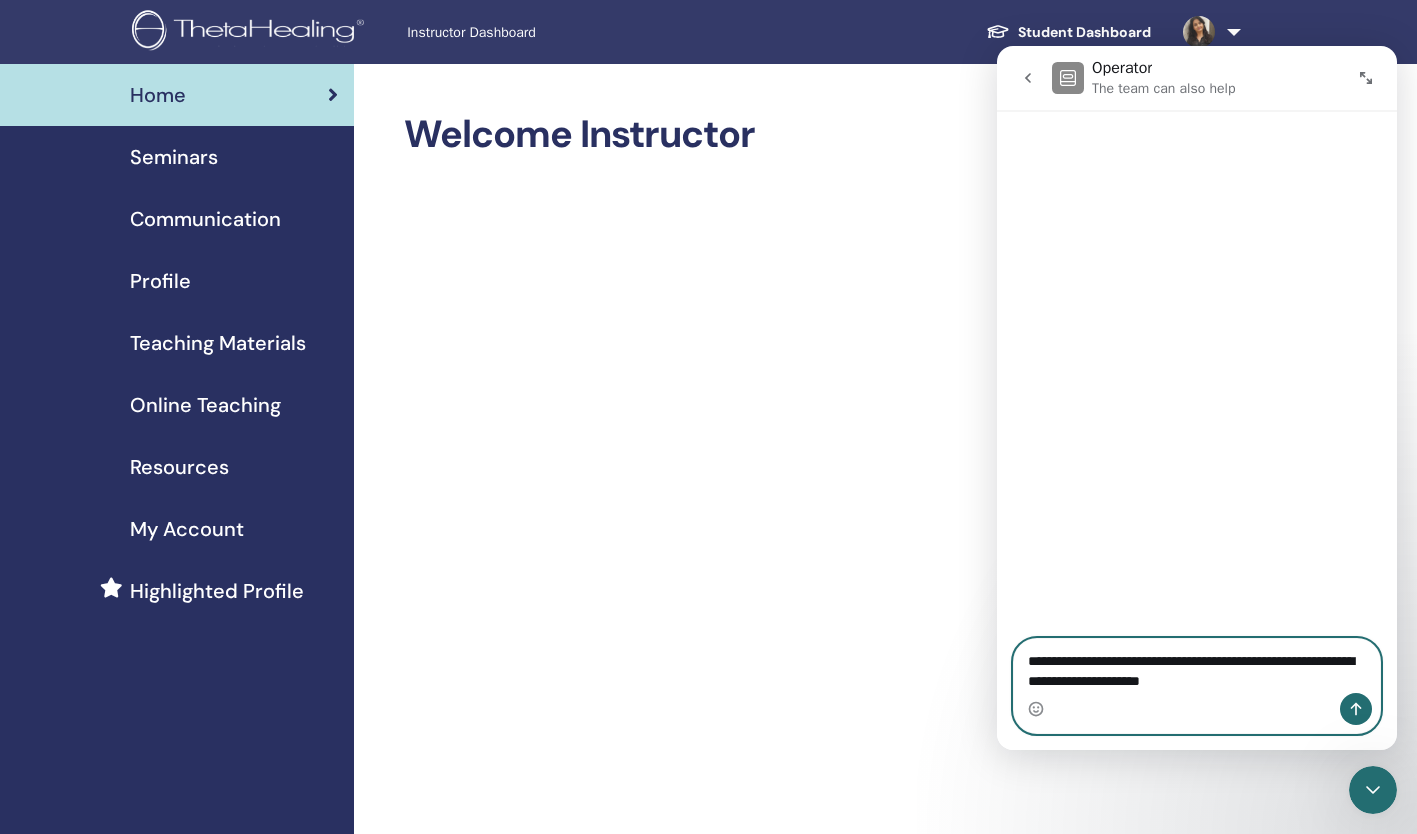 type 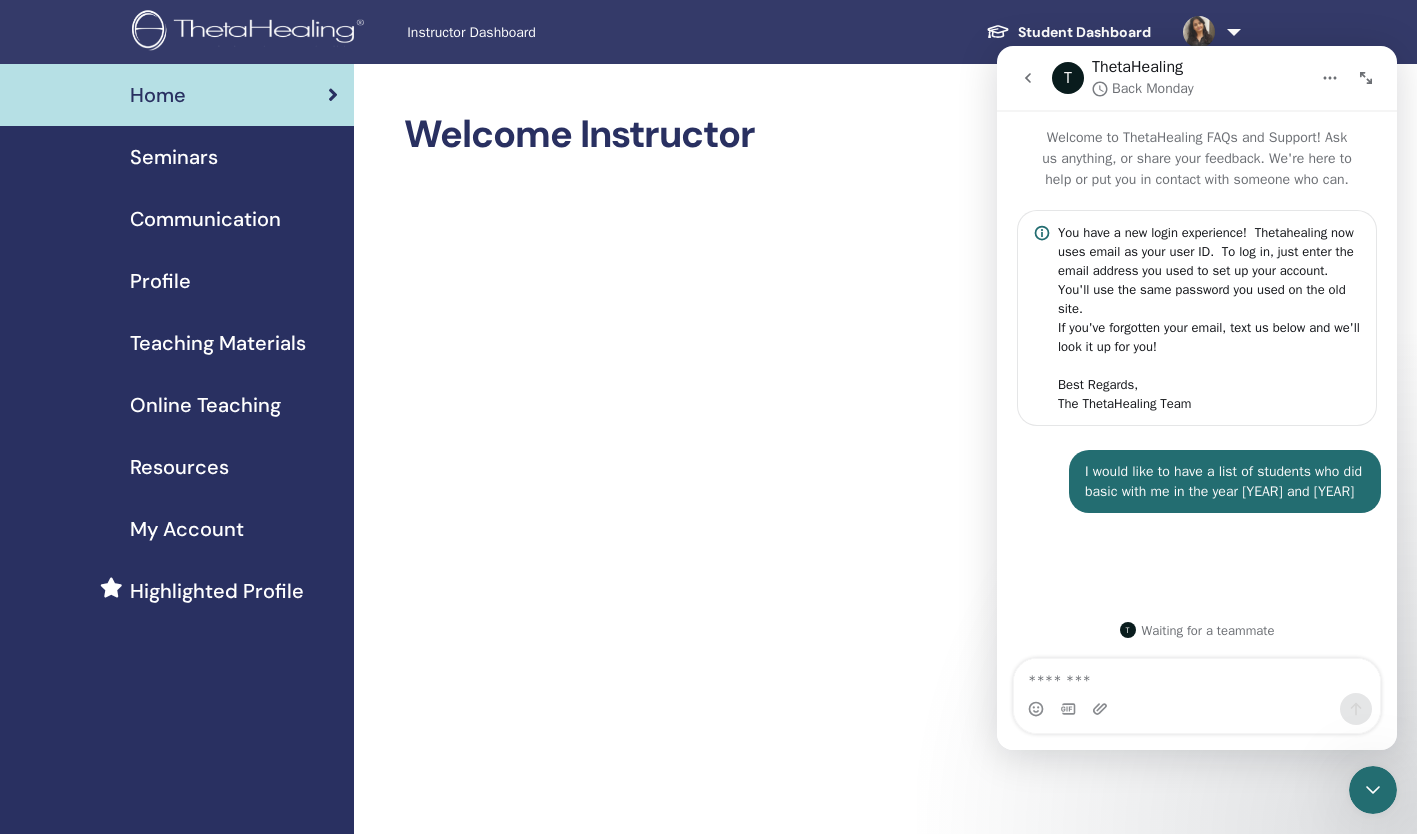 click 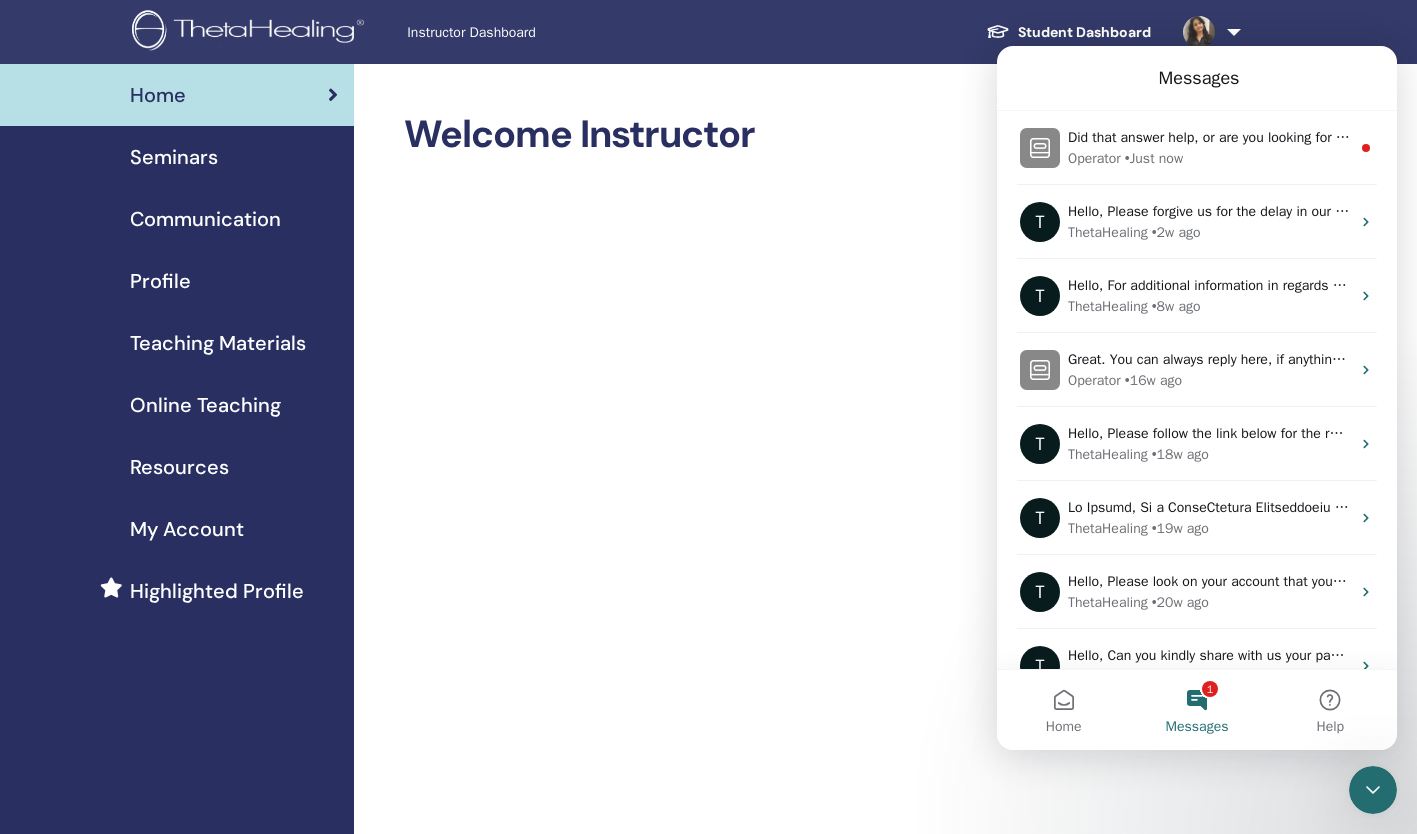 click on "Welcome Instructor" at bounding box center [820, 135] 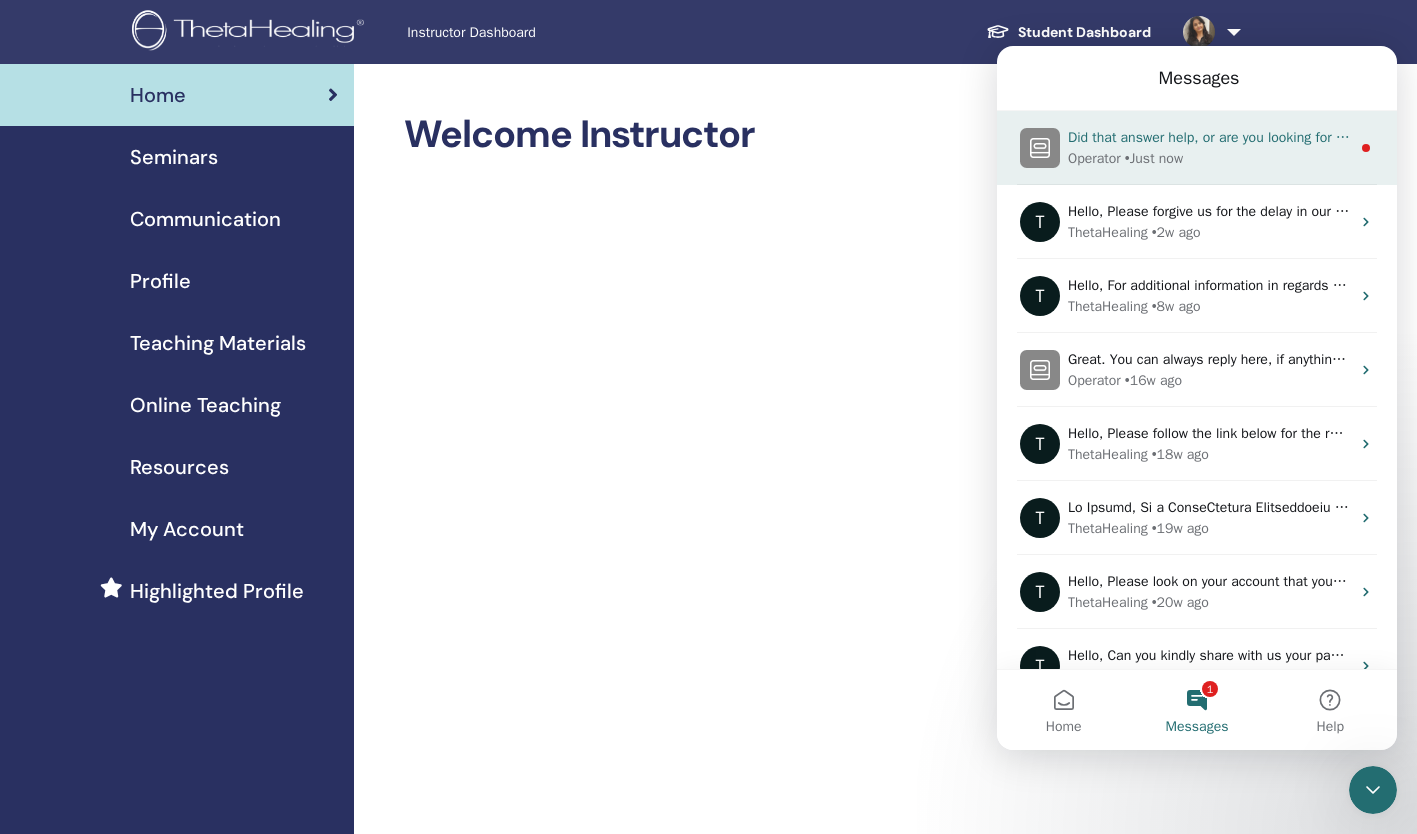 click on "Did that answer help, or are you looking for something else?" at bounding box center [1252, 137] 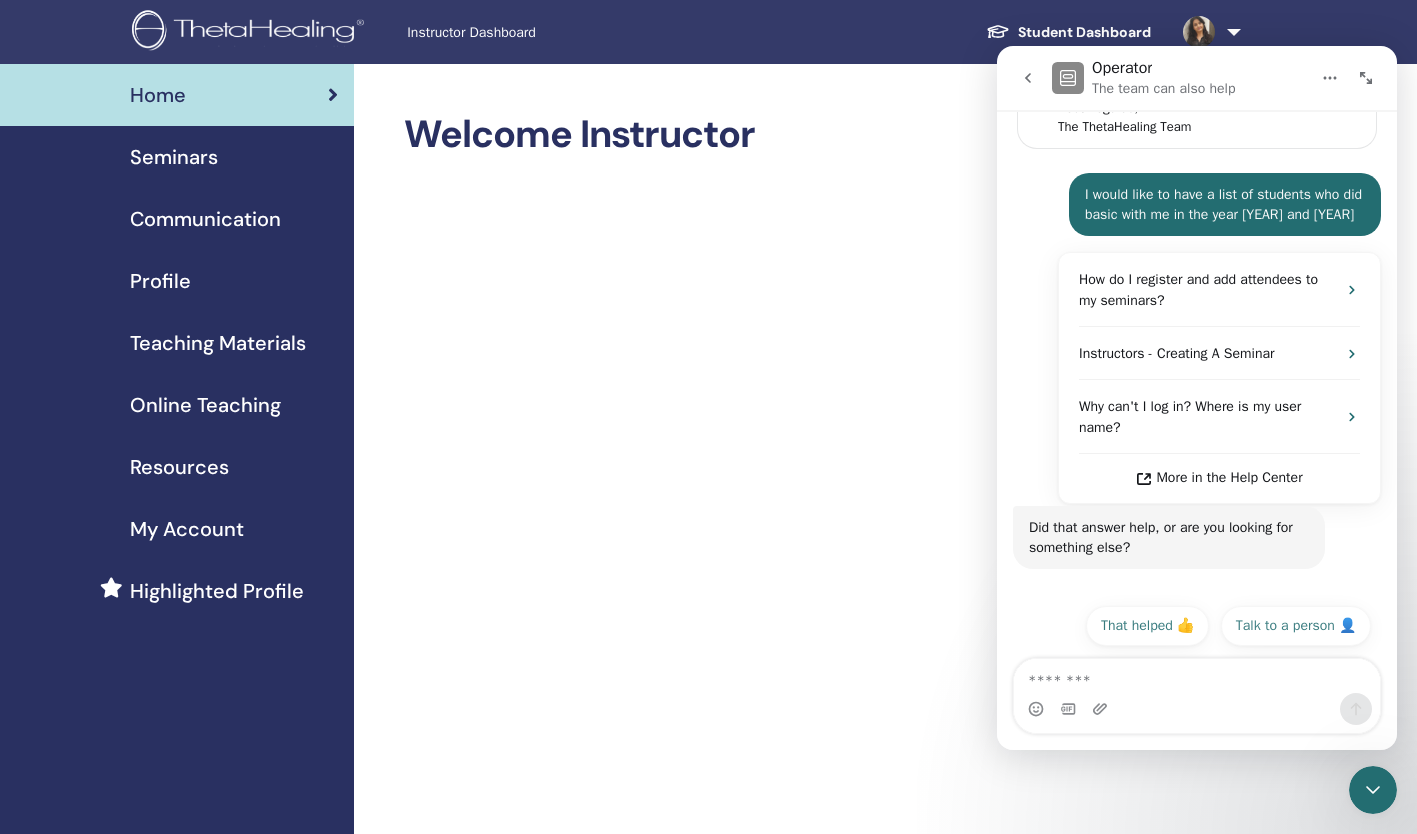 scroll, scrollTop: 280, scrollLeft: 0, axis: vertical 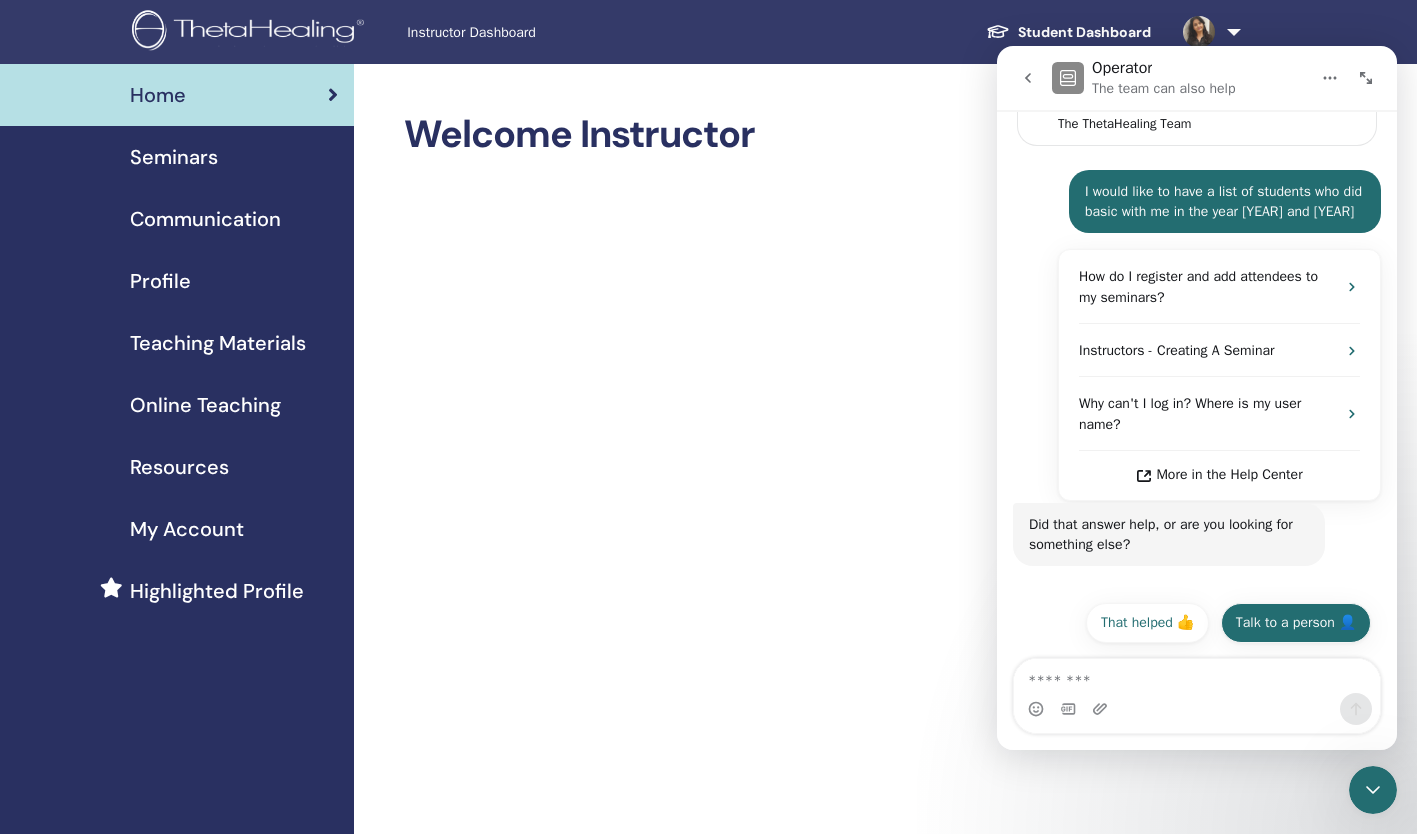 click on "Talk to a person 👤" at bounding box center (1296, 623) 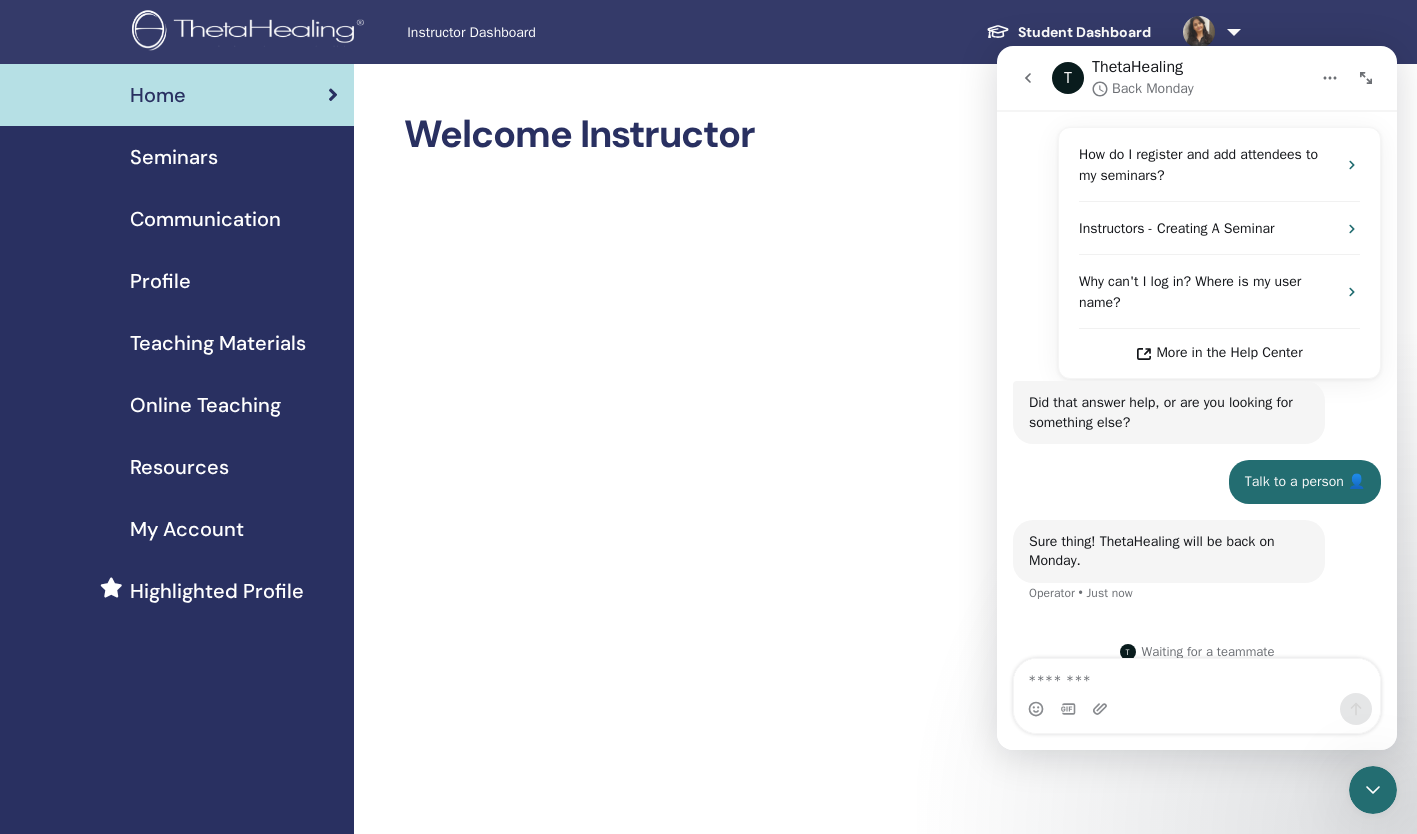 scroll, scrollTop: 424, scrollLeft: 0, axis: vertical 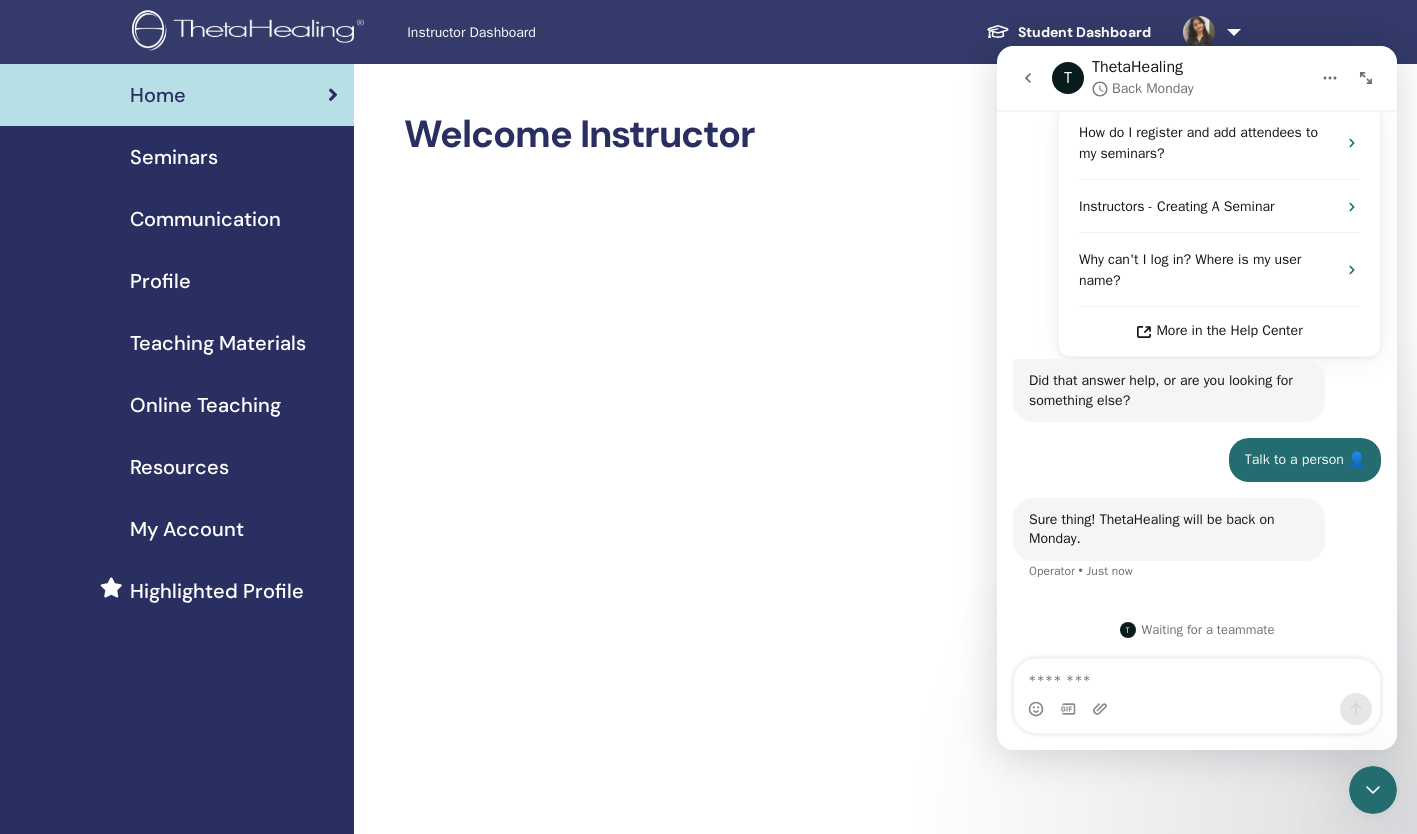 click 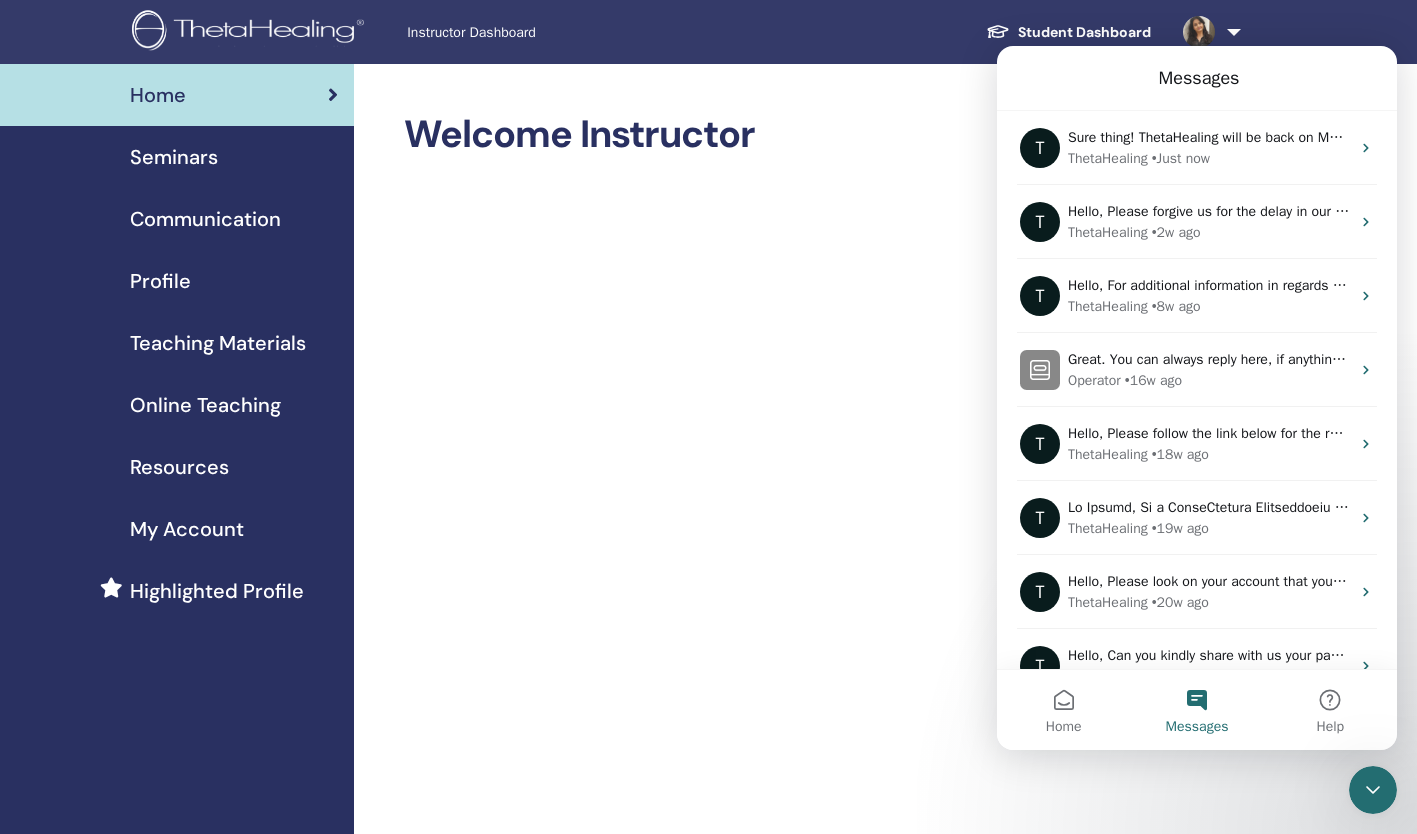 click 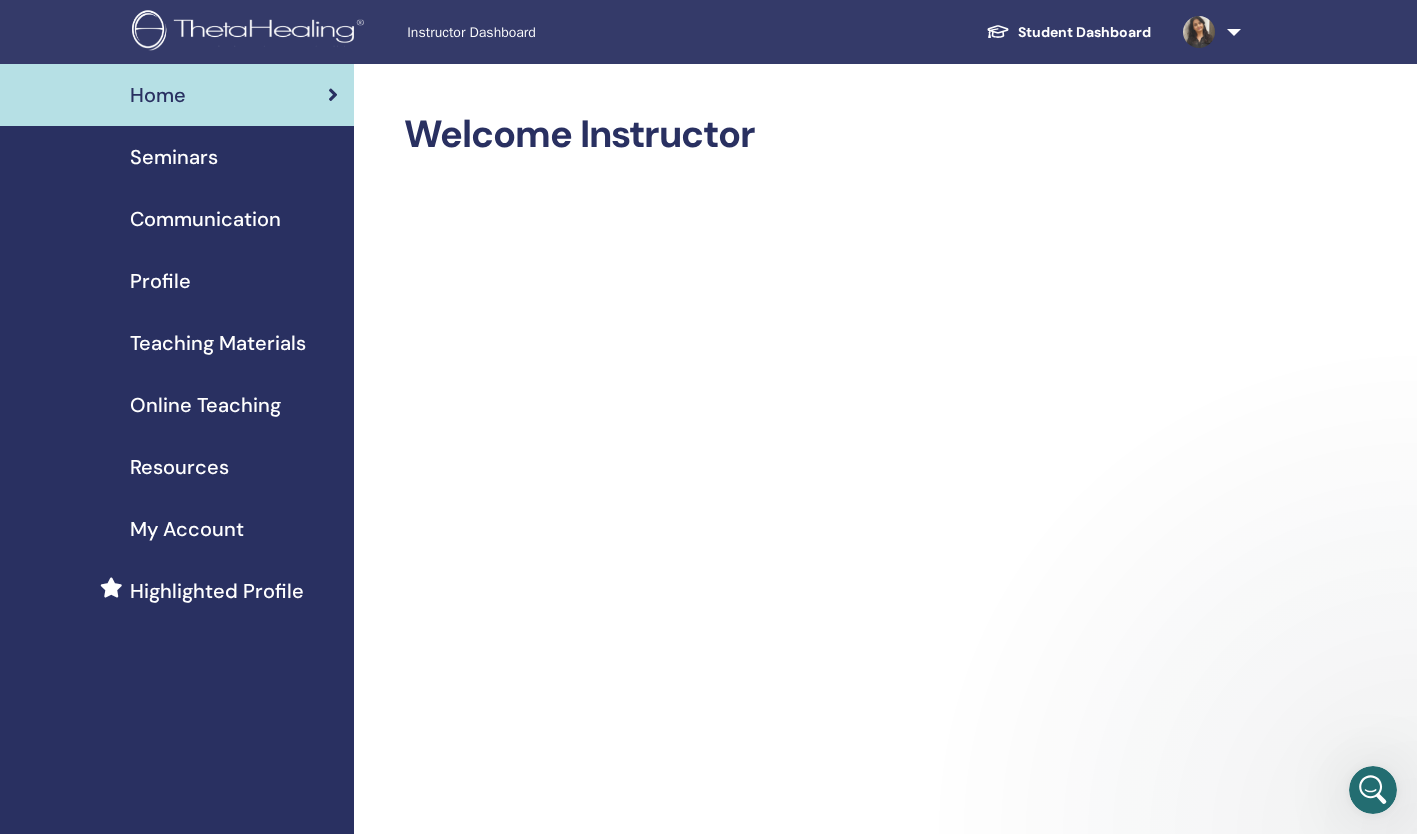 scroll, scrollTop: 0, scrollLeft: 0, axis: both 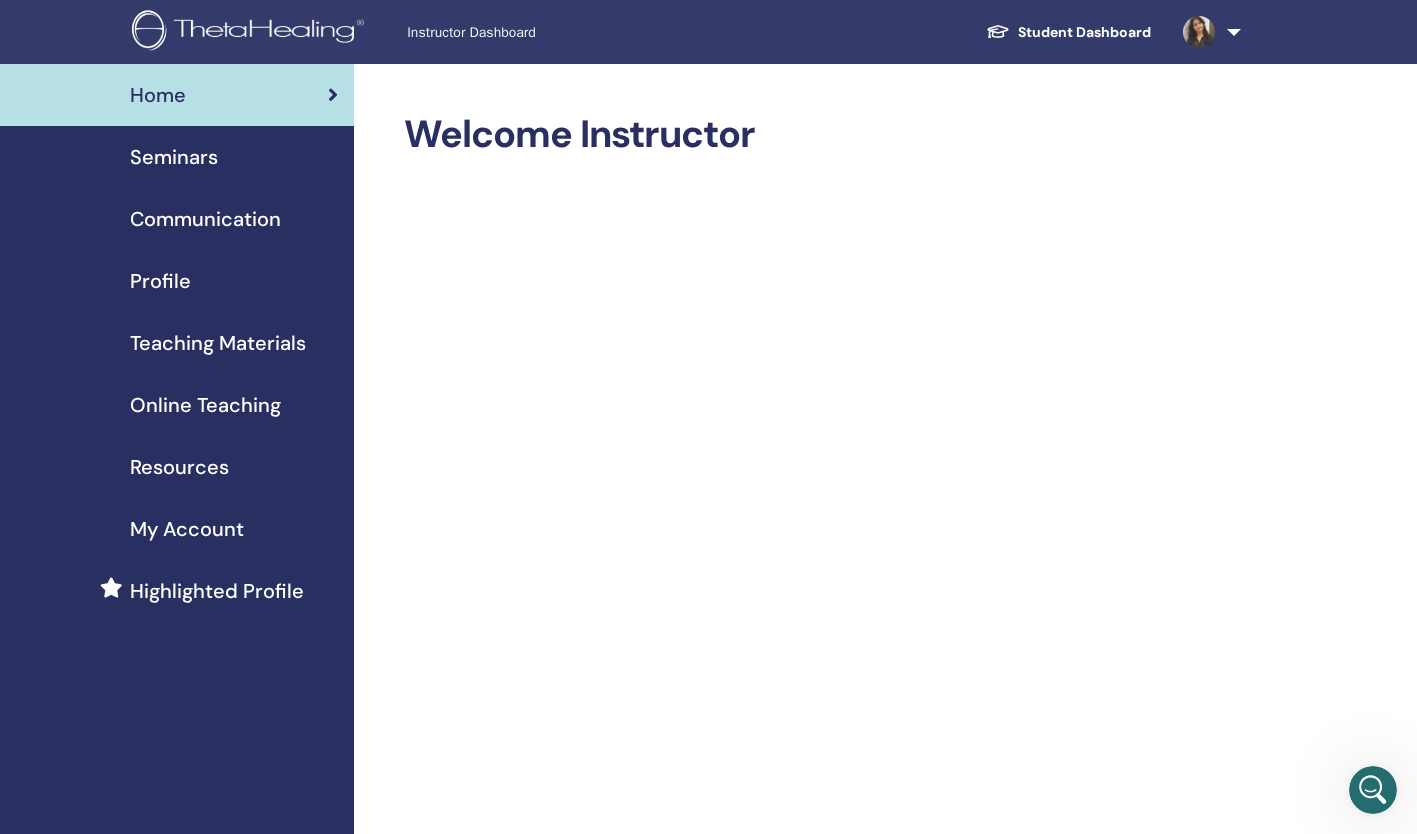 click at bounding box center [1208, 32] 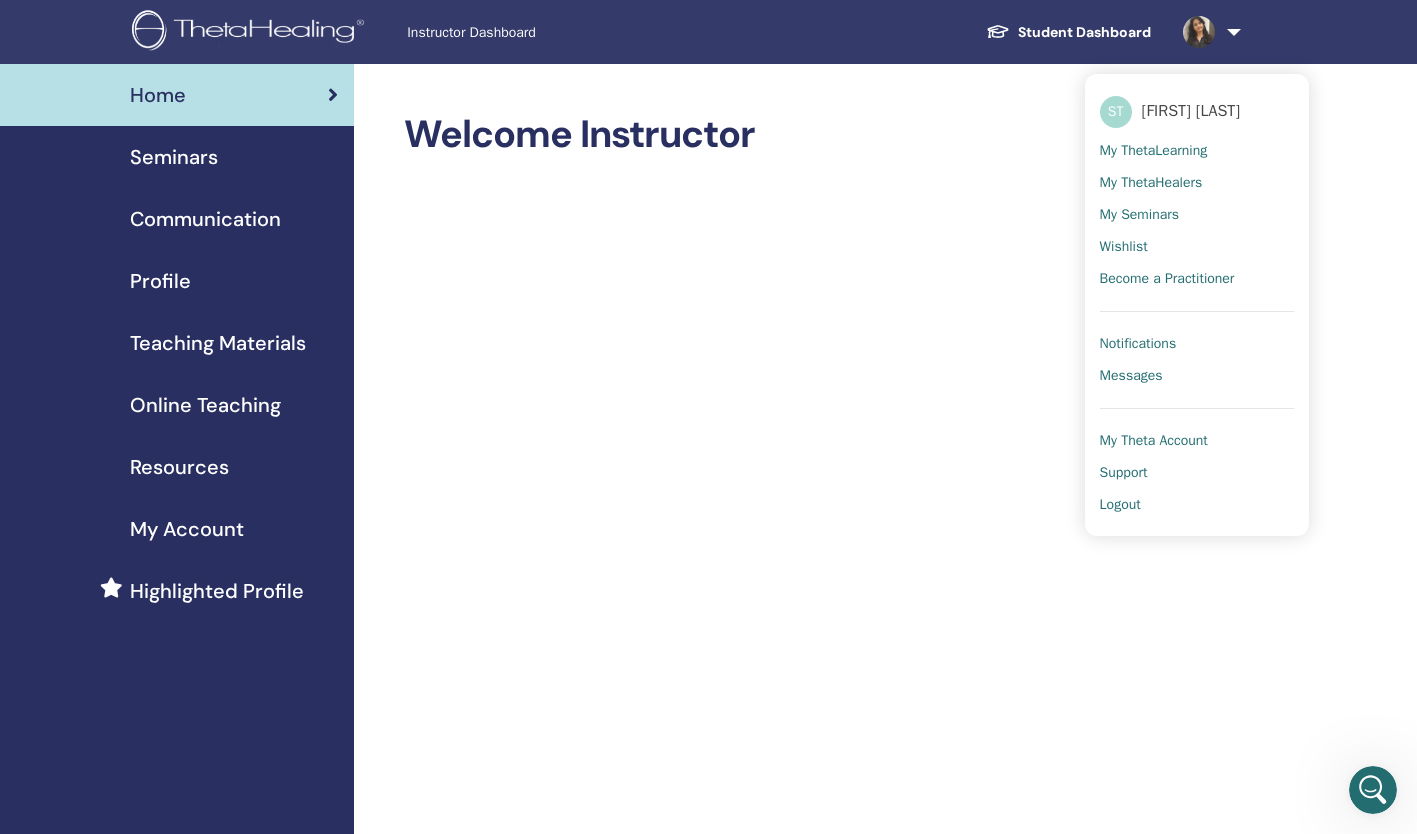 click on "Support" at bounding box center [1197, 473] 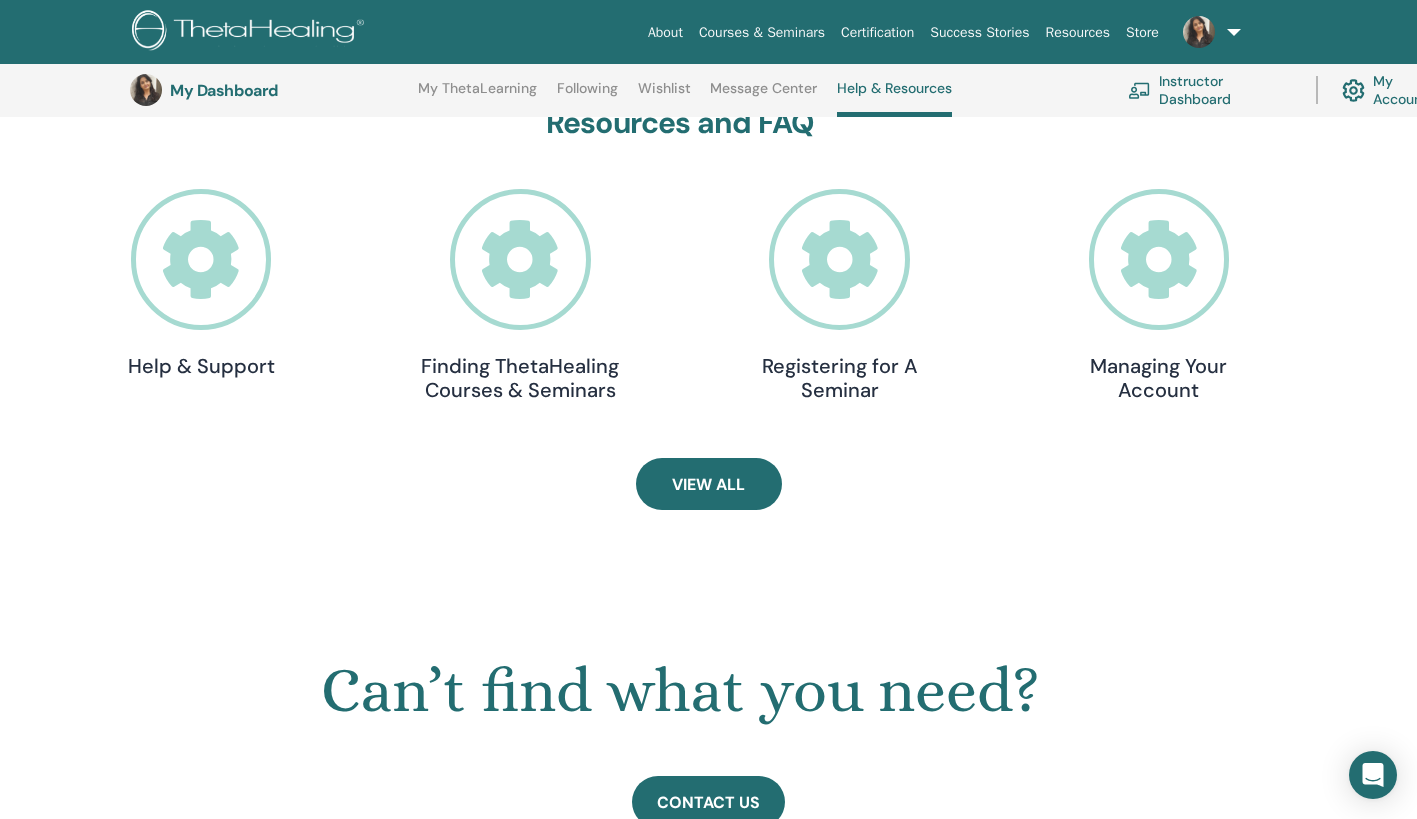 scroll, scrollTop: 596, scrollLeft: 0, axis: vertical 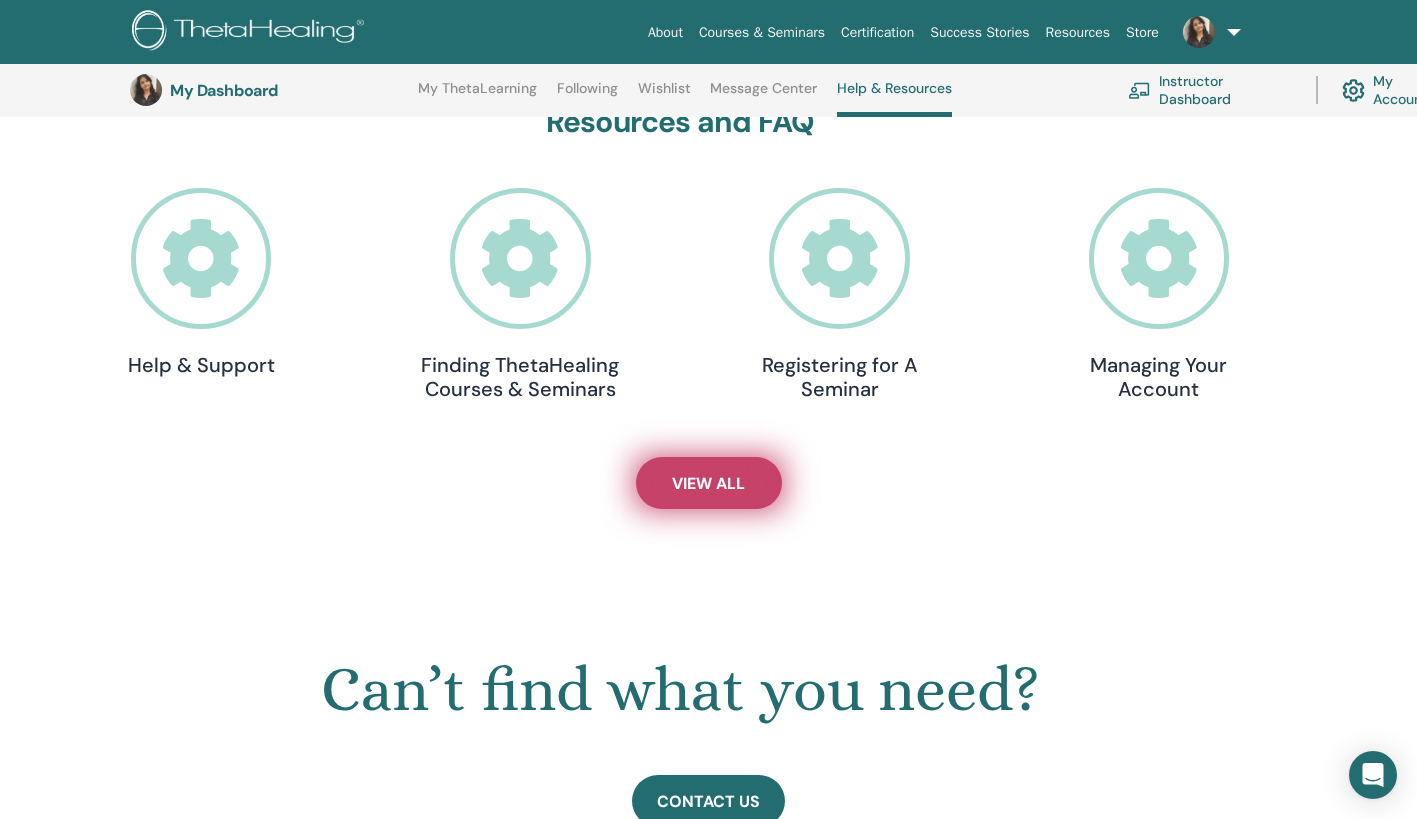 click on "View All" at bounding box center (708, 483) 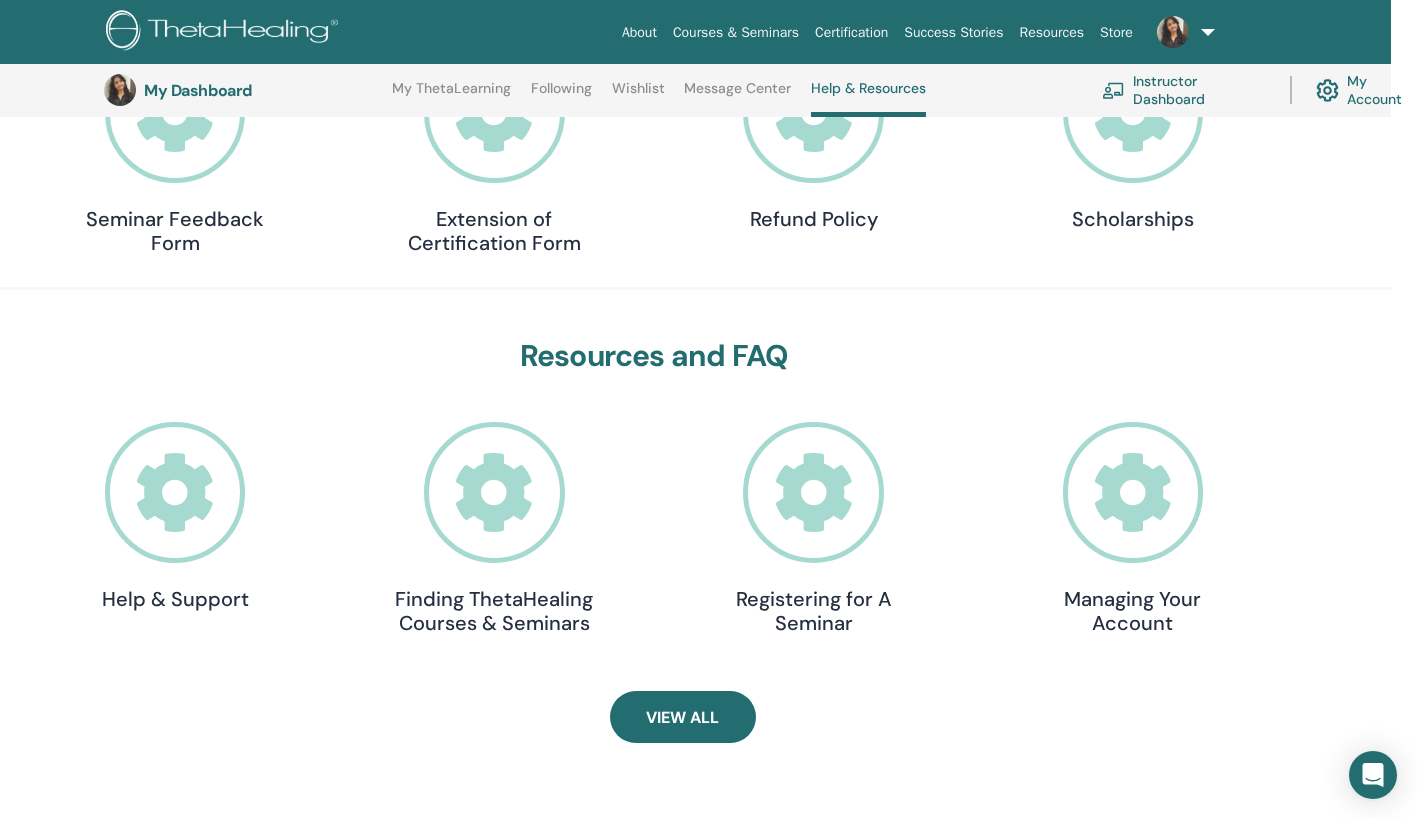 scroll, scrollTop: 344, scrollLeft: 25, axis: both 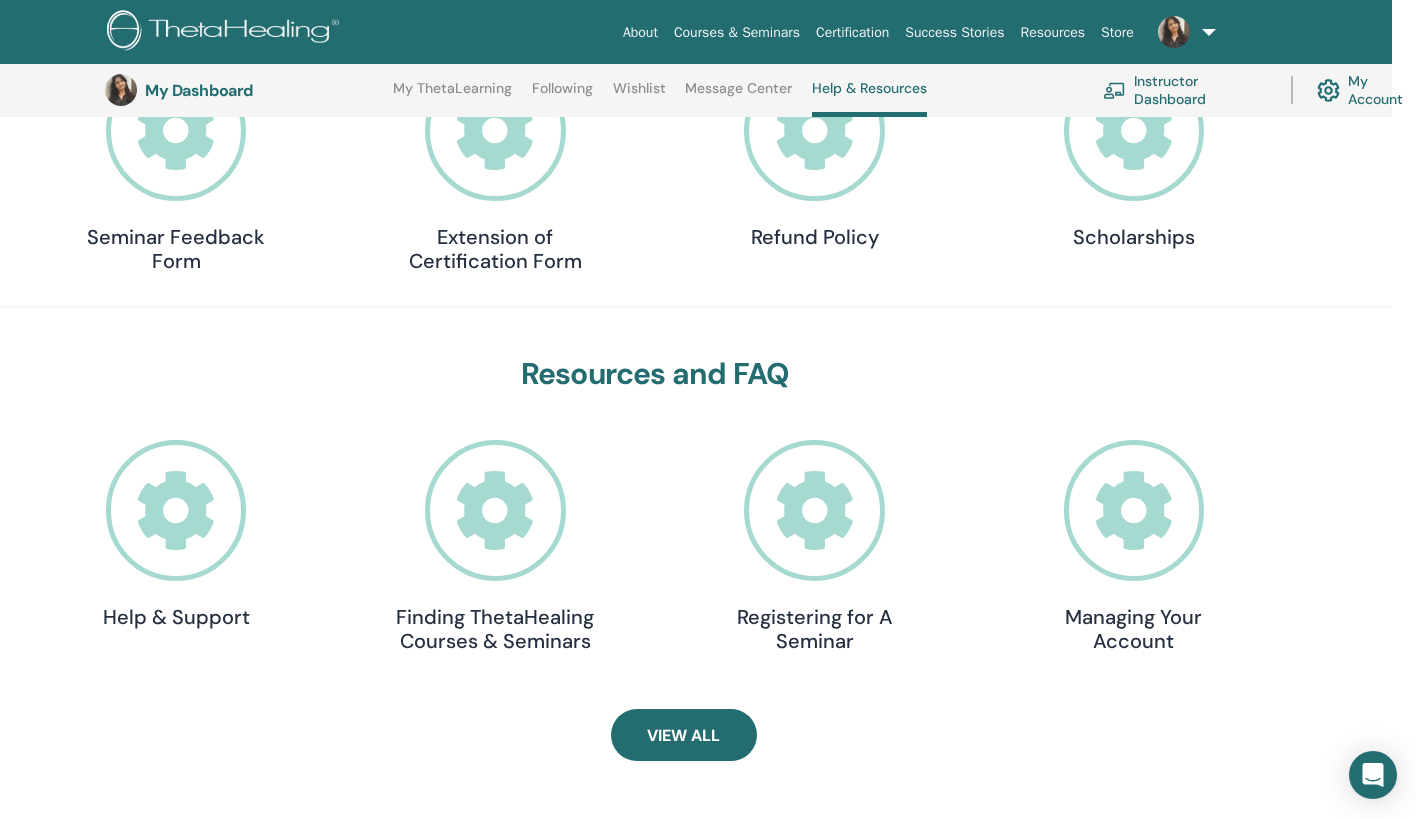 click at bounding box center (176, 510) 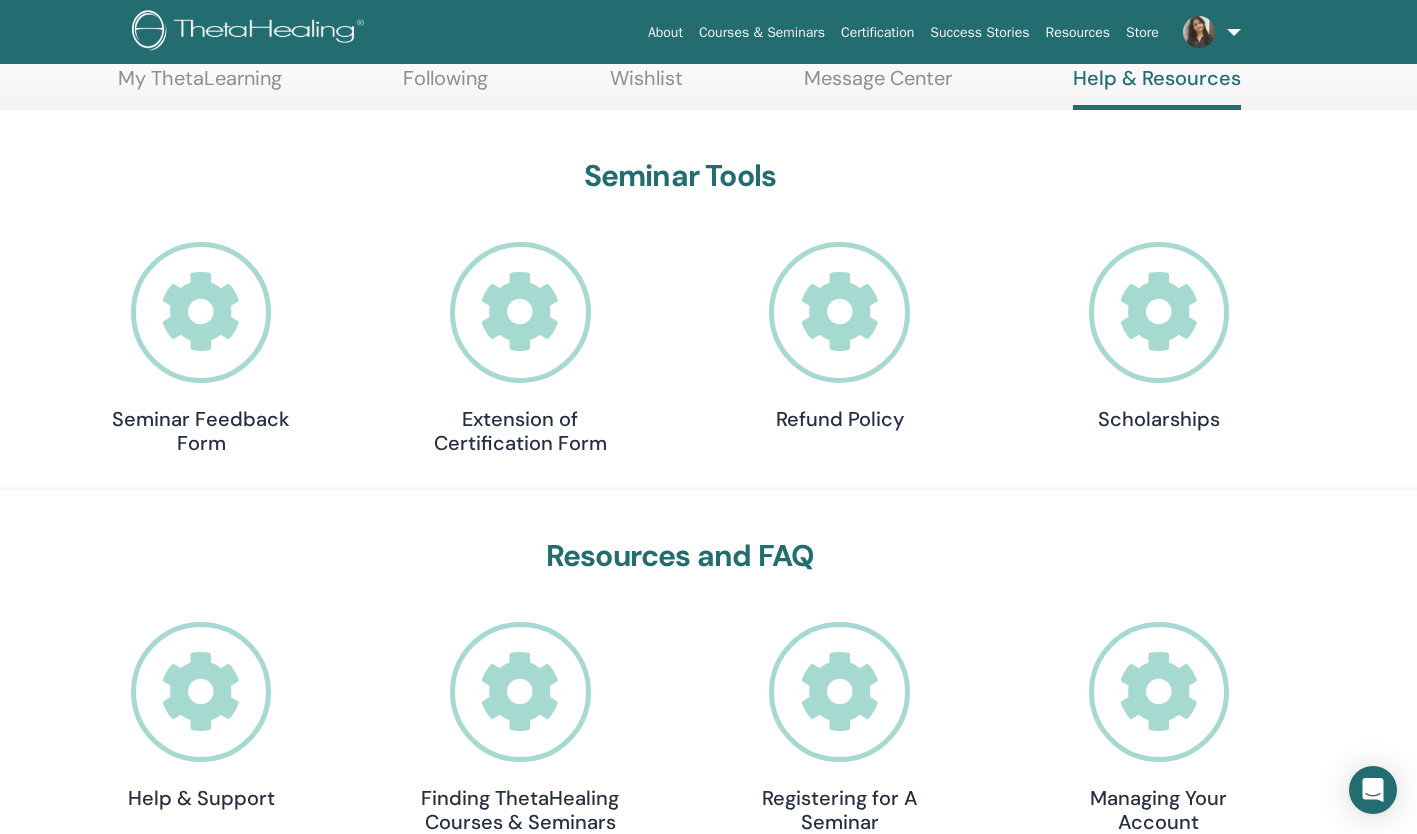 scroll, scrollTop: 0, scrollLeft: 0, axis: both 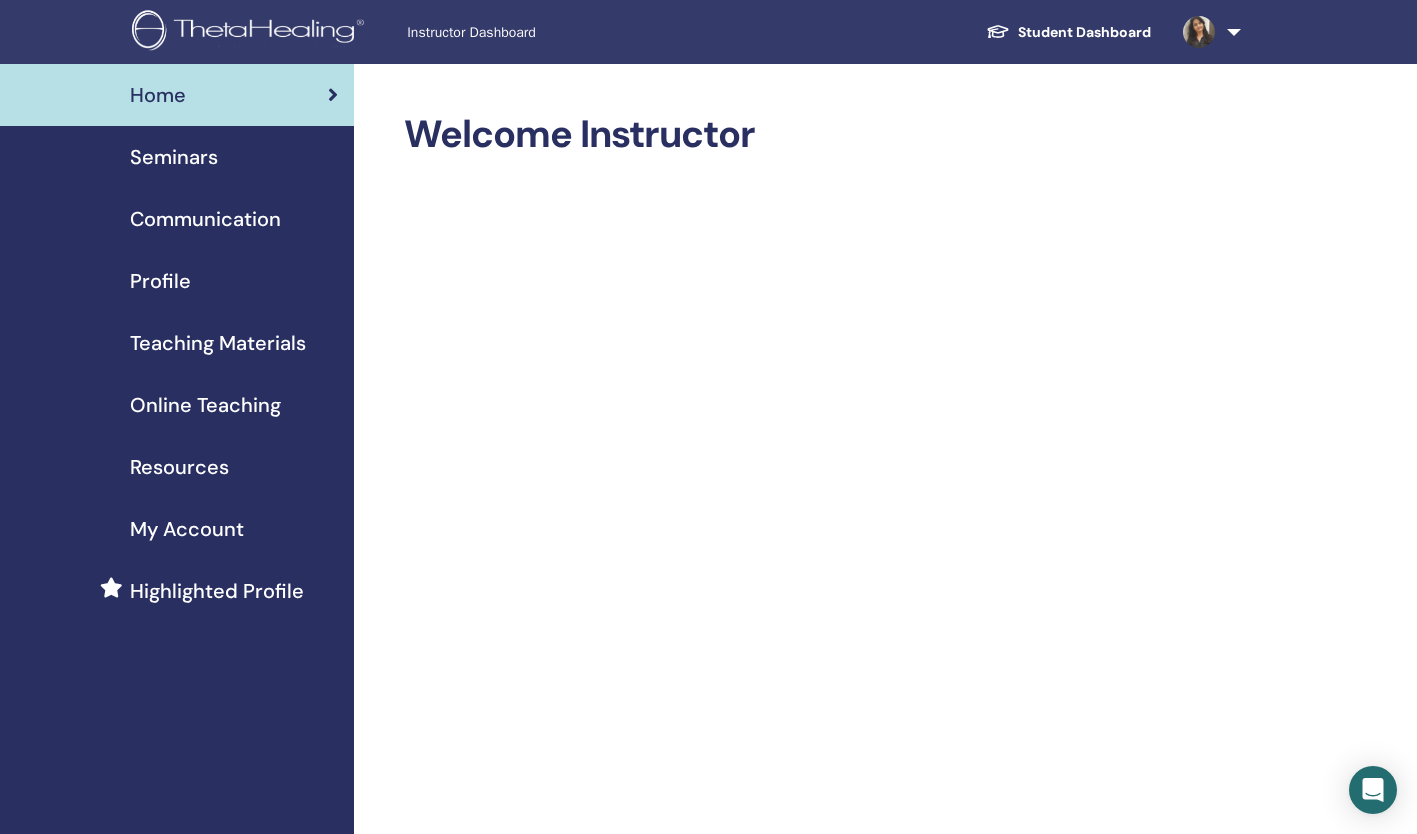 click on "Resources" at bounding box center [179, 467] 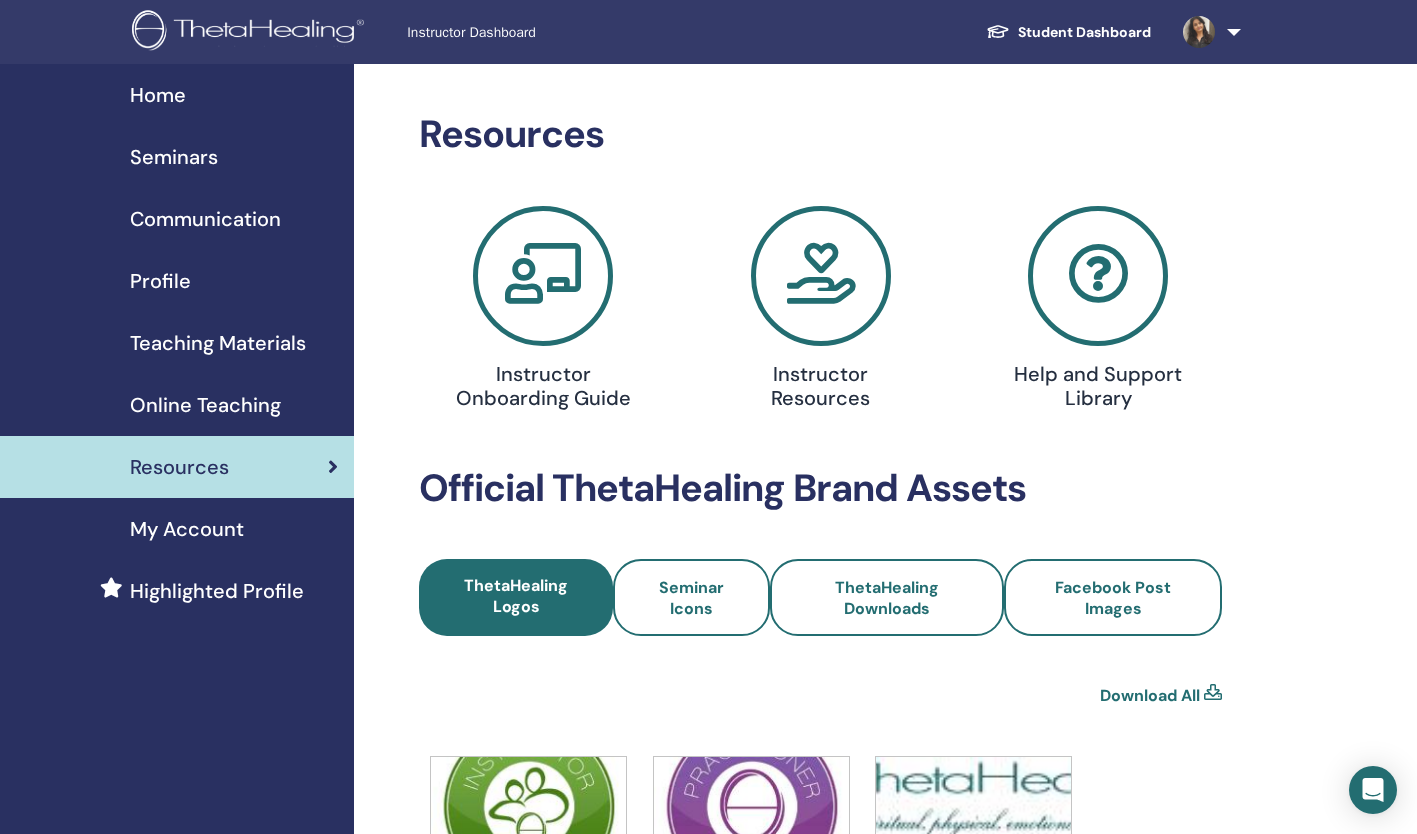 scroll, scrollTop: 0, scrollLeft: 0, axis: both 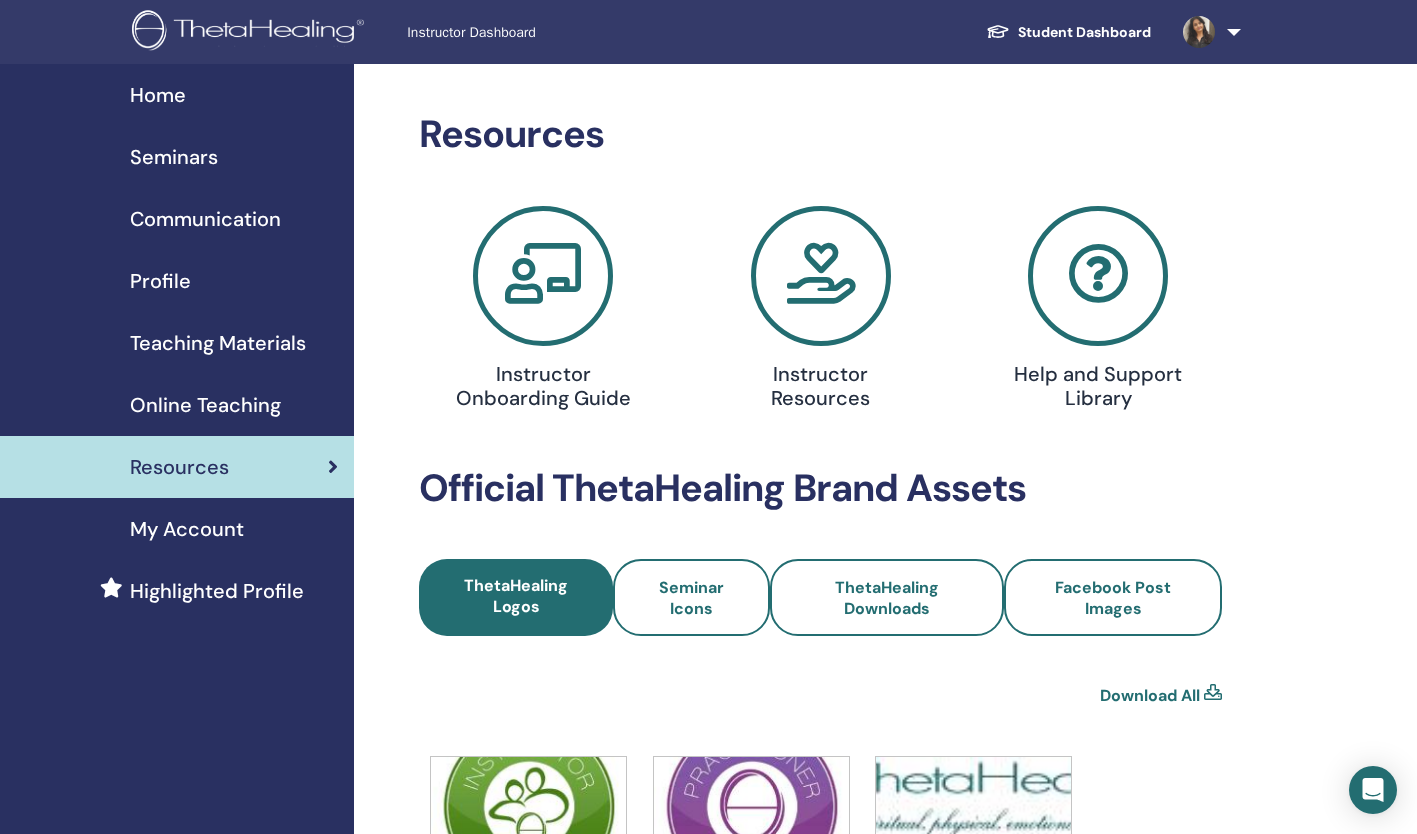 click on "Home" at bounding box center [158, 95] 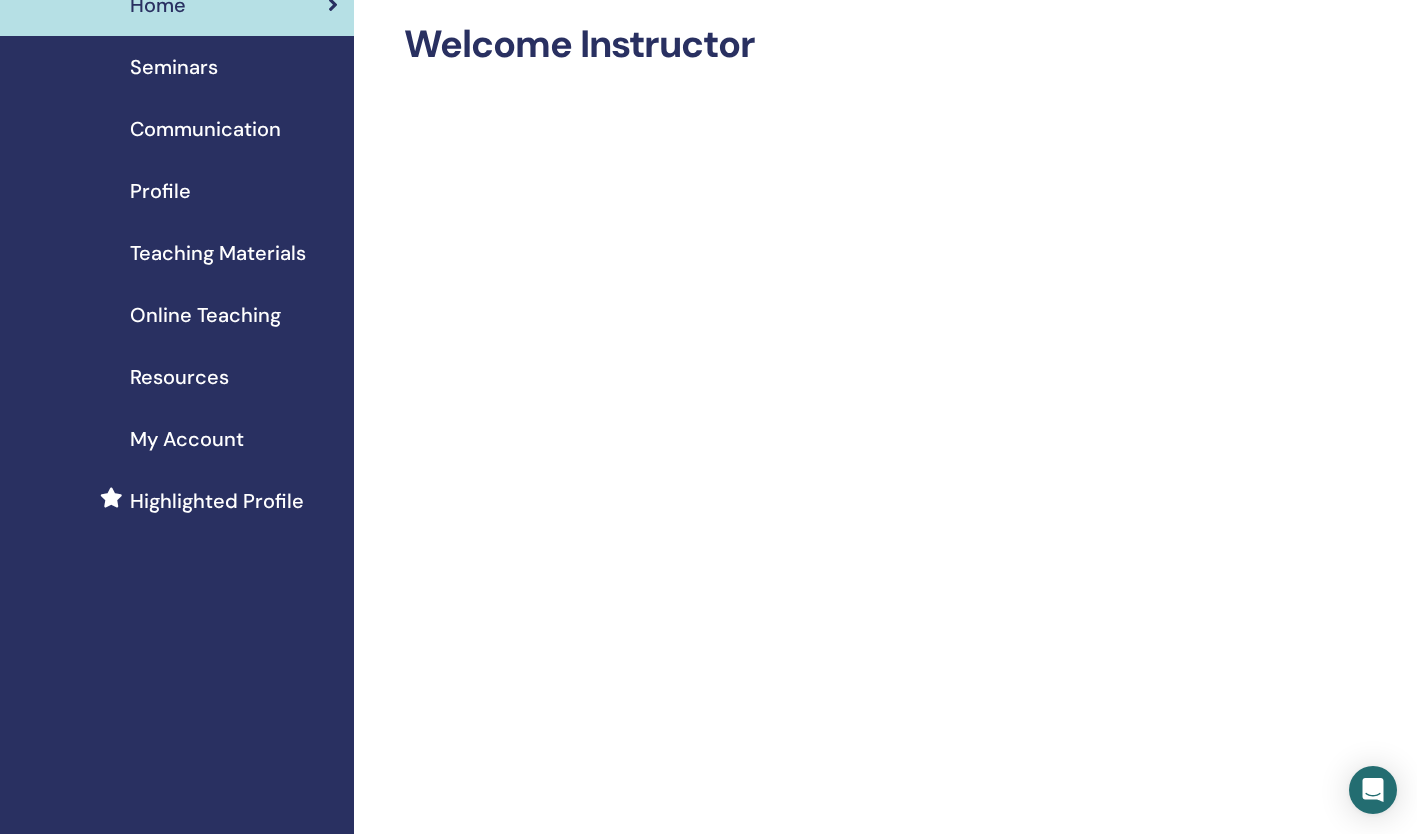 scroll, scrollTop: 0, scrollLeft: 0, axis: both 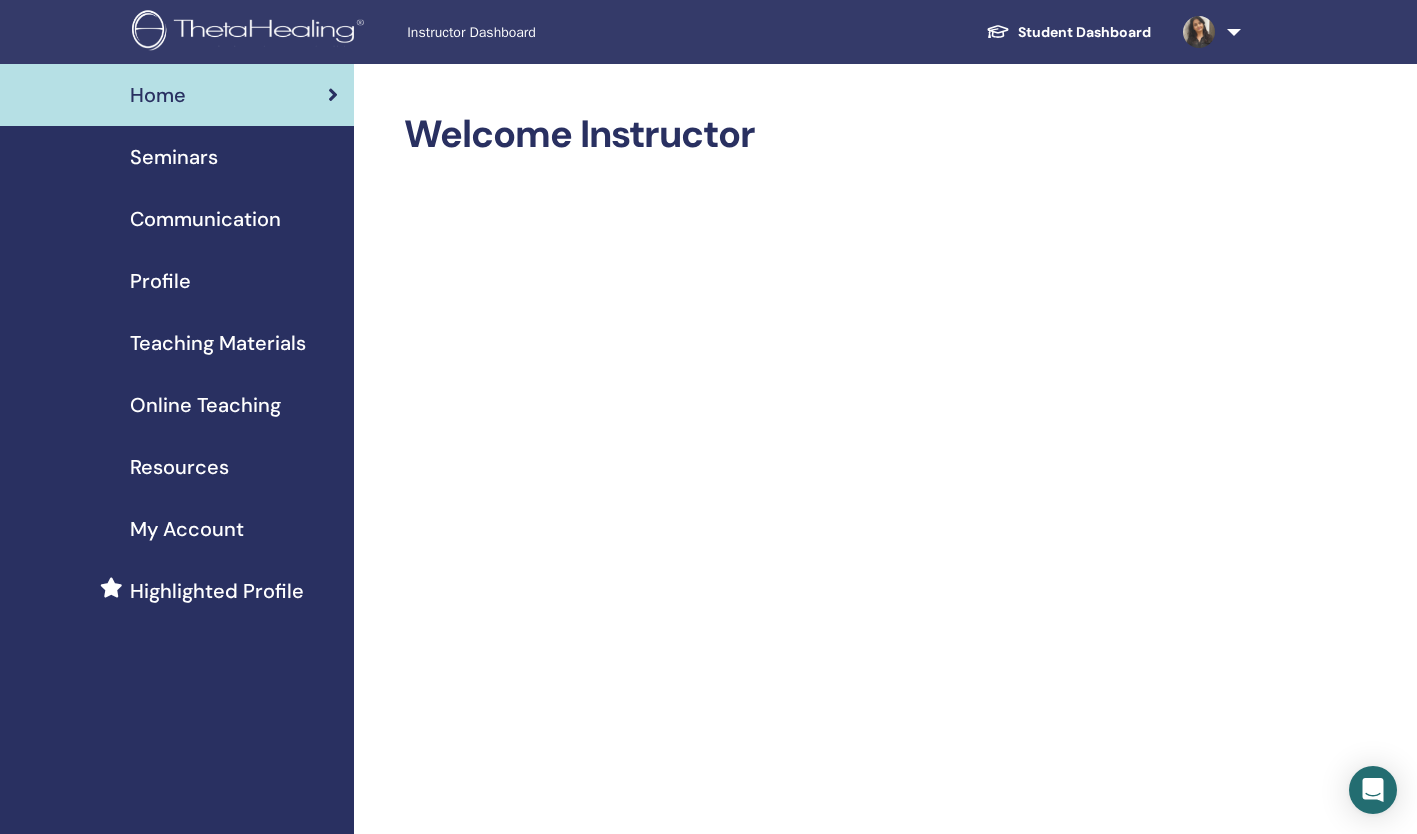 click on "Communication" at bounding box center [205, 219] 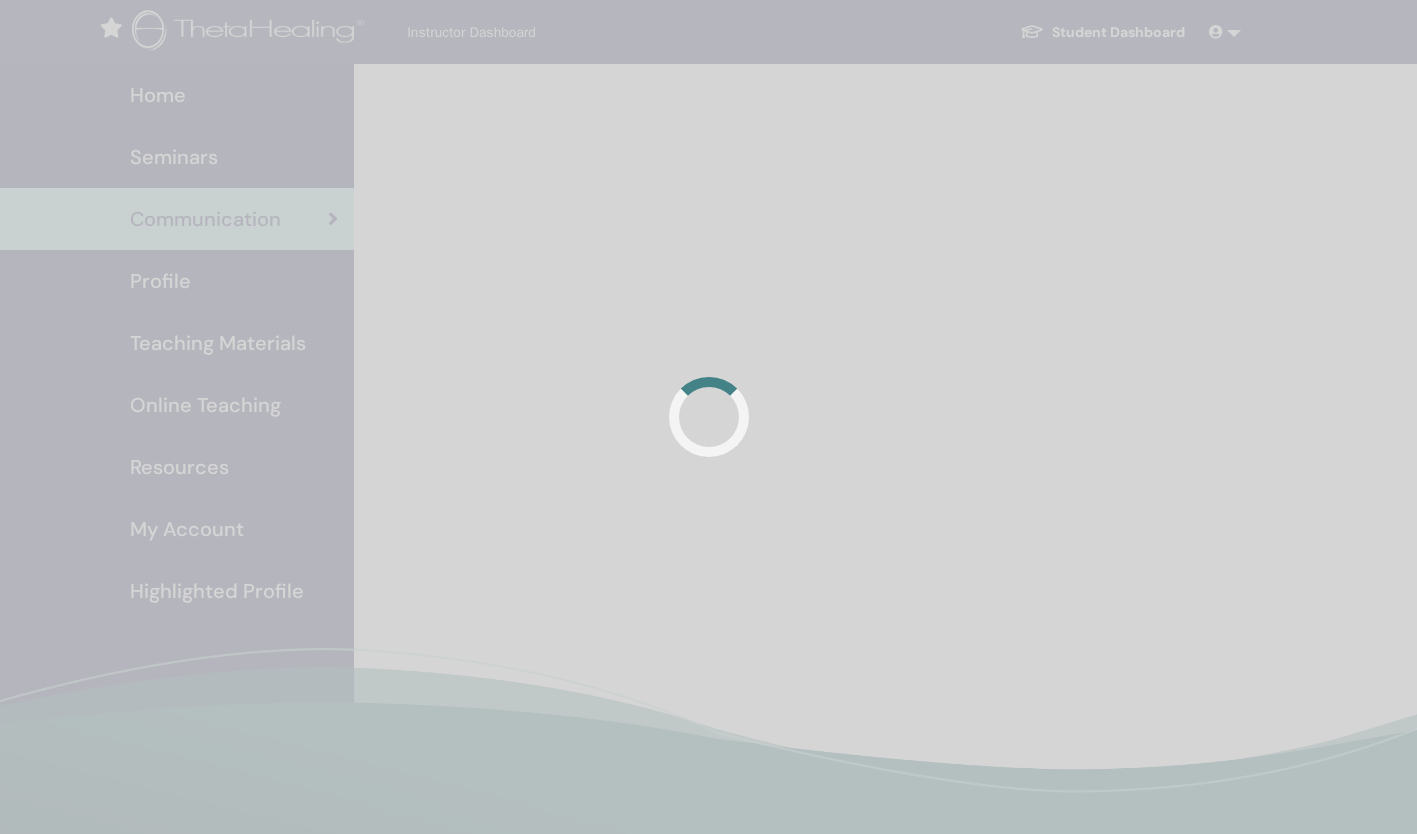 scroll, scrollTop: 0, scrollLeft: 0, axis: both 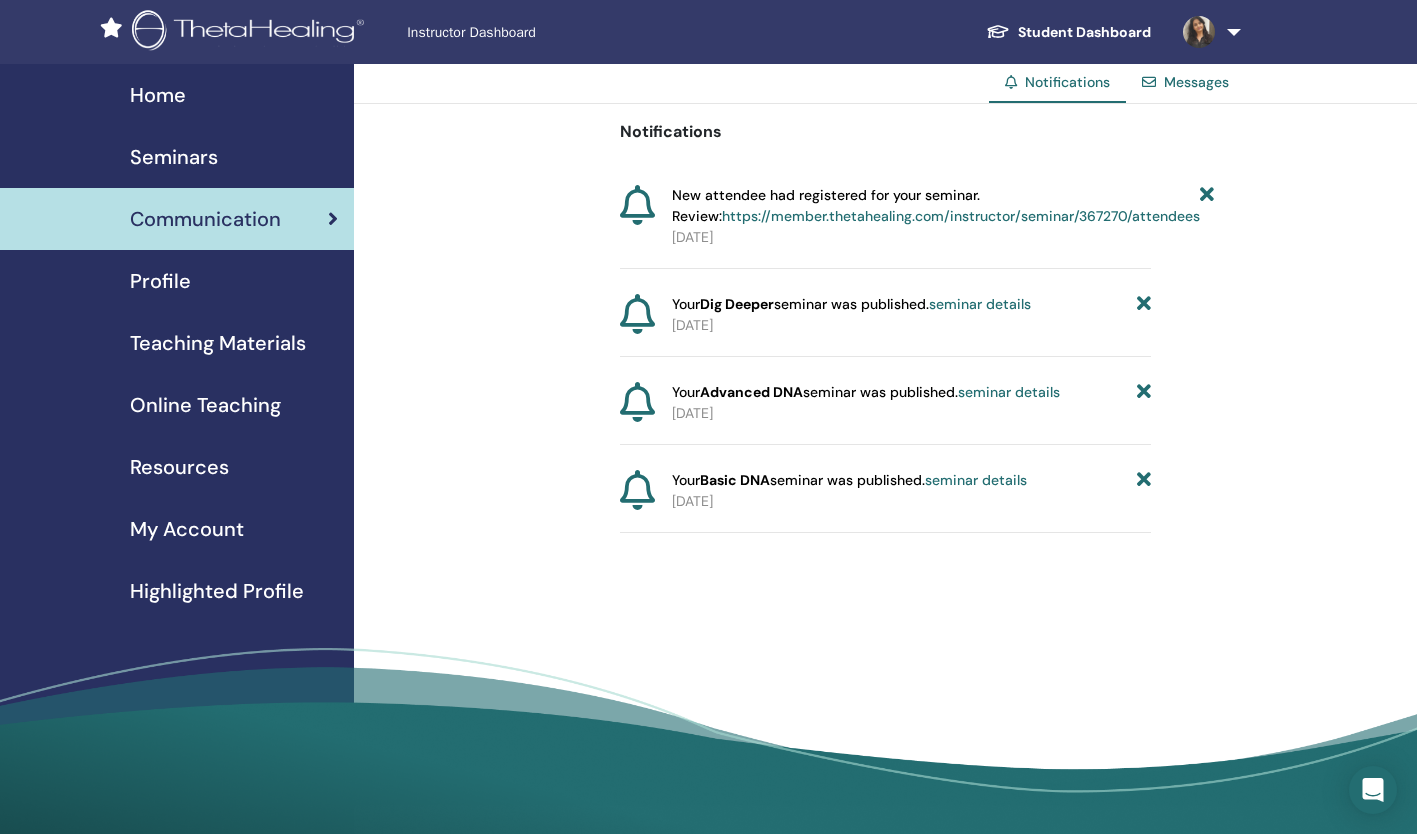 click on "Online Teaching" at bounding box center [205, 405] 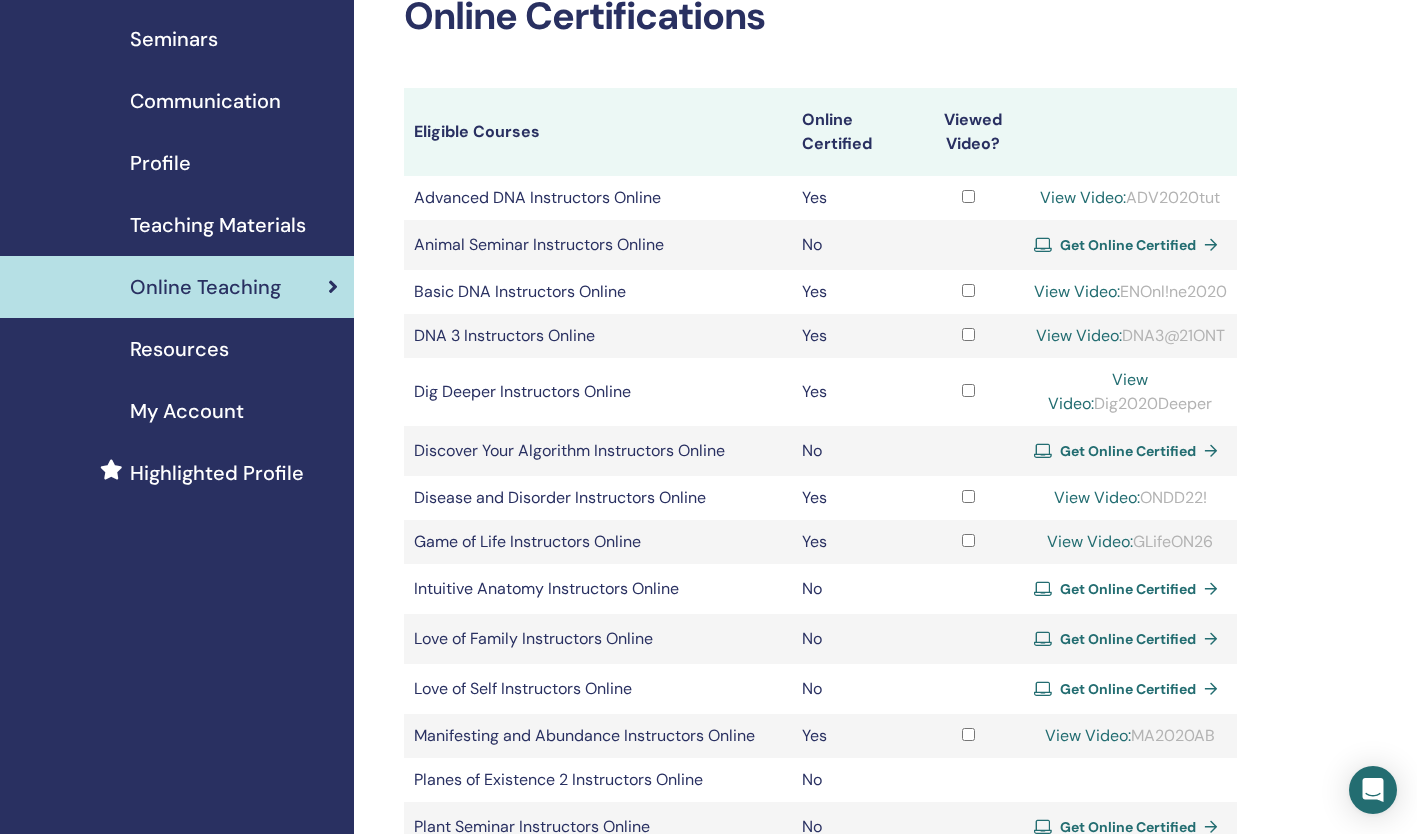 scroll, scrollTop: 119, scrollLeft: 0, axis: vertical 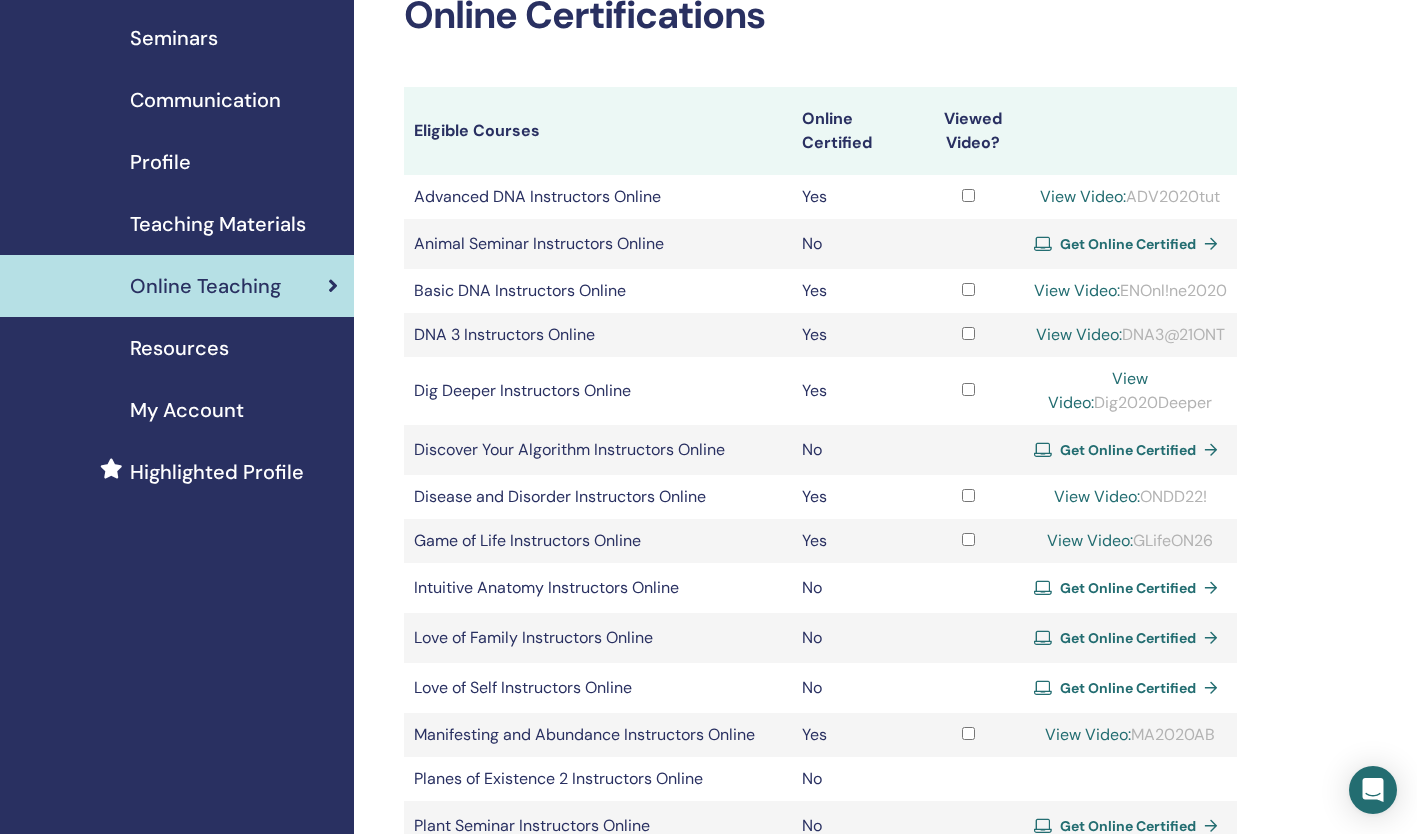 click on "Get Online Certified" at bounding box center (1130, 450) 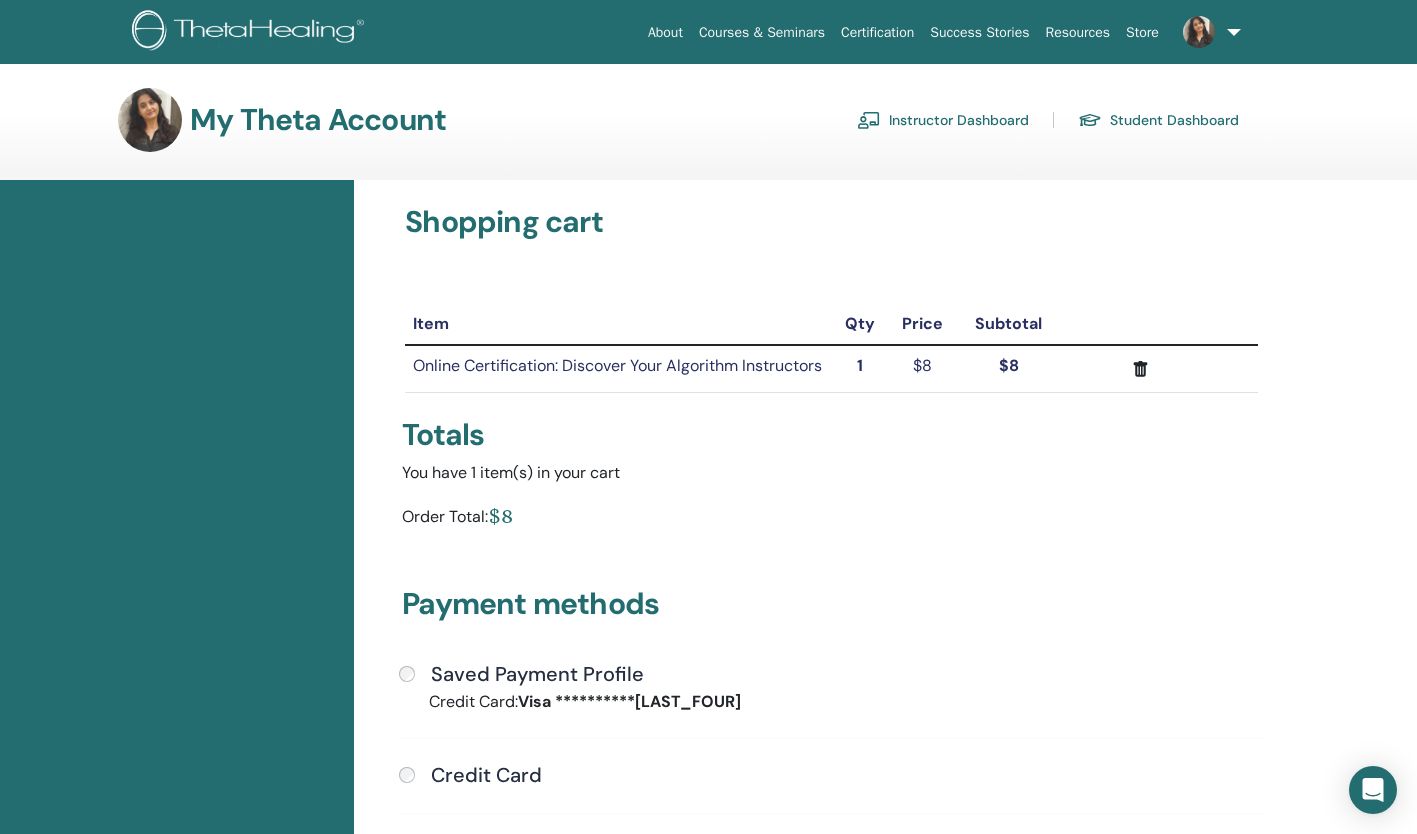 scroll, scrollTop: 0, scrollLeft: 0, axis: both 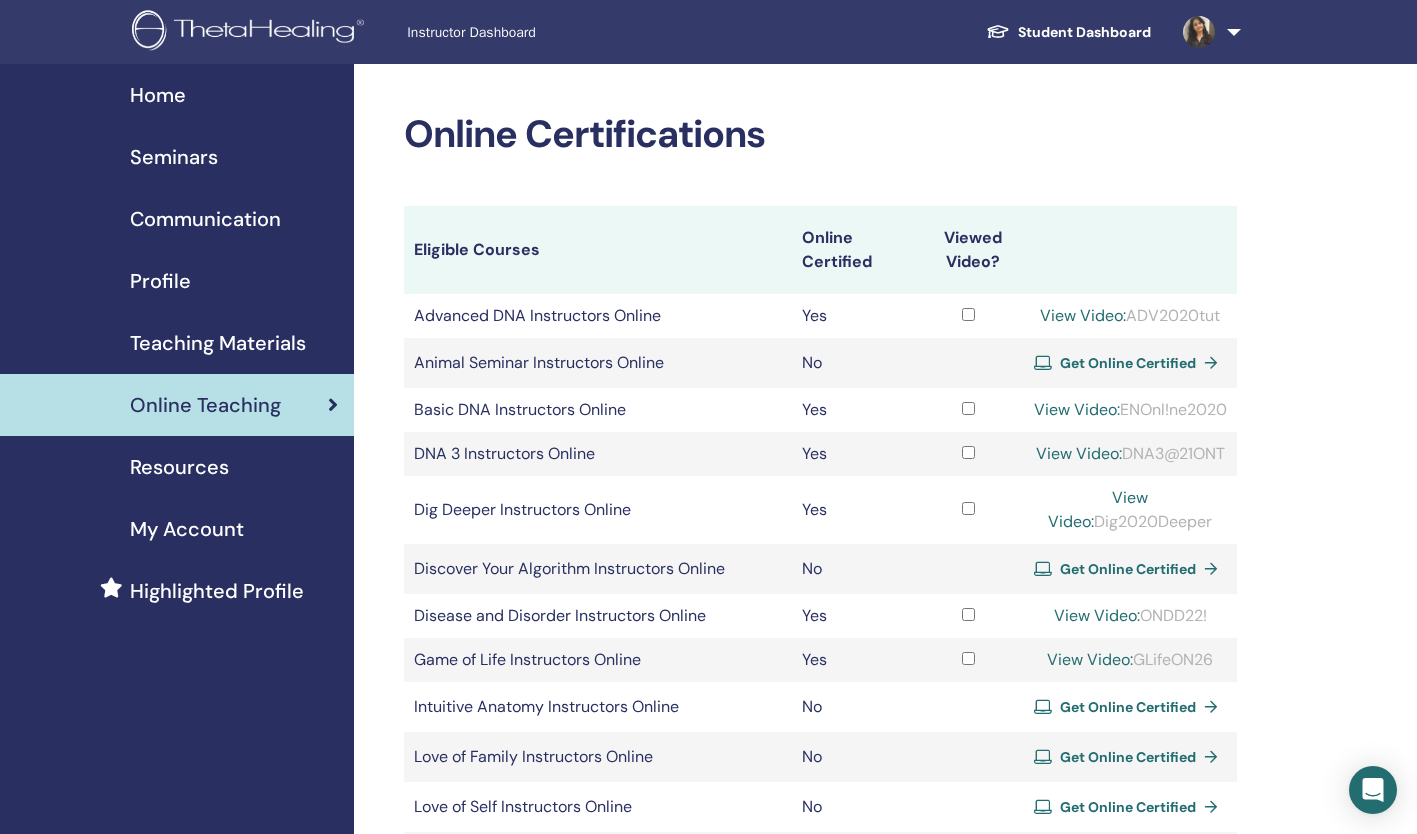 click at bounding box center [1208, 32] 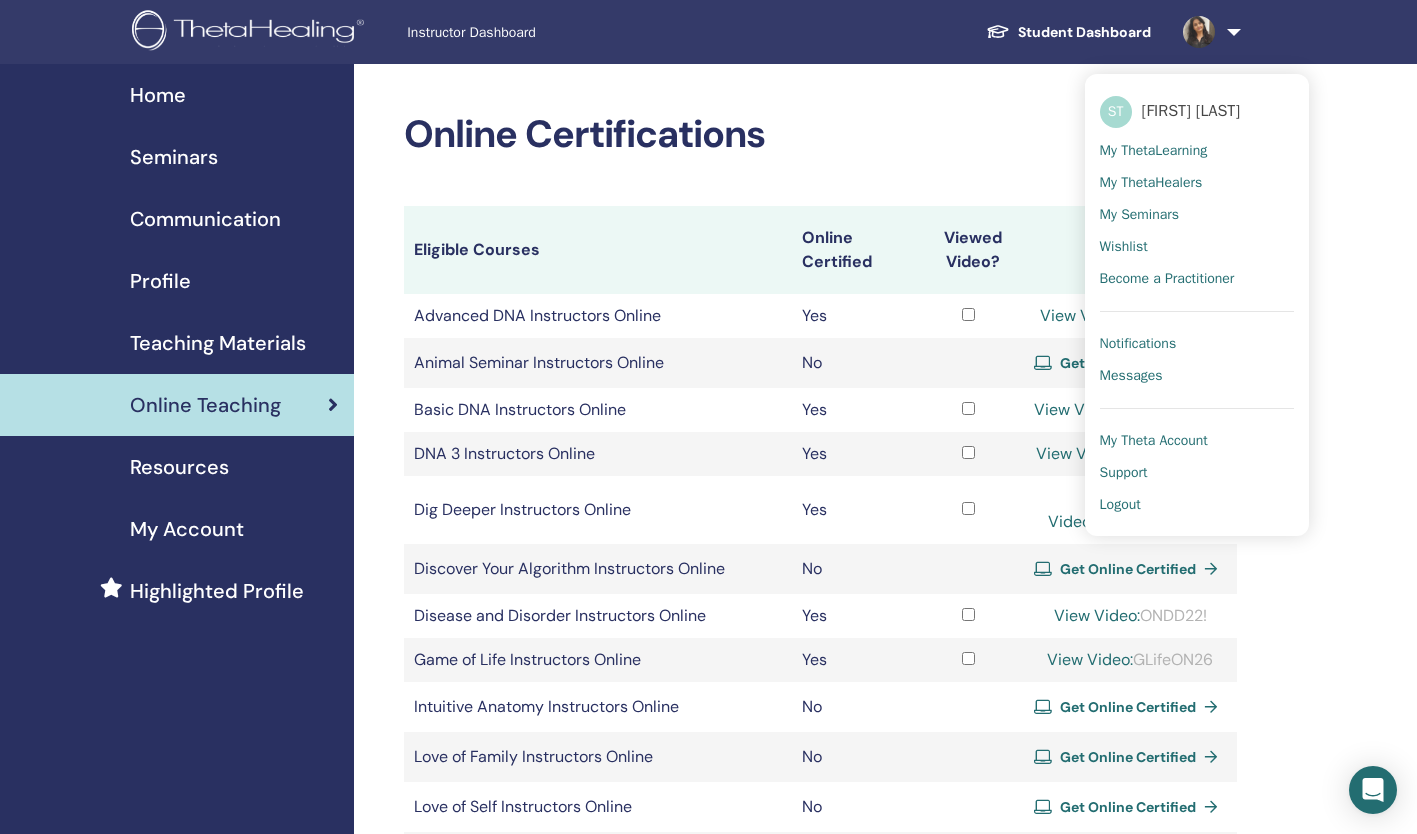 click on "My ThetaLearning" at bounding box center (1154, 151) 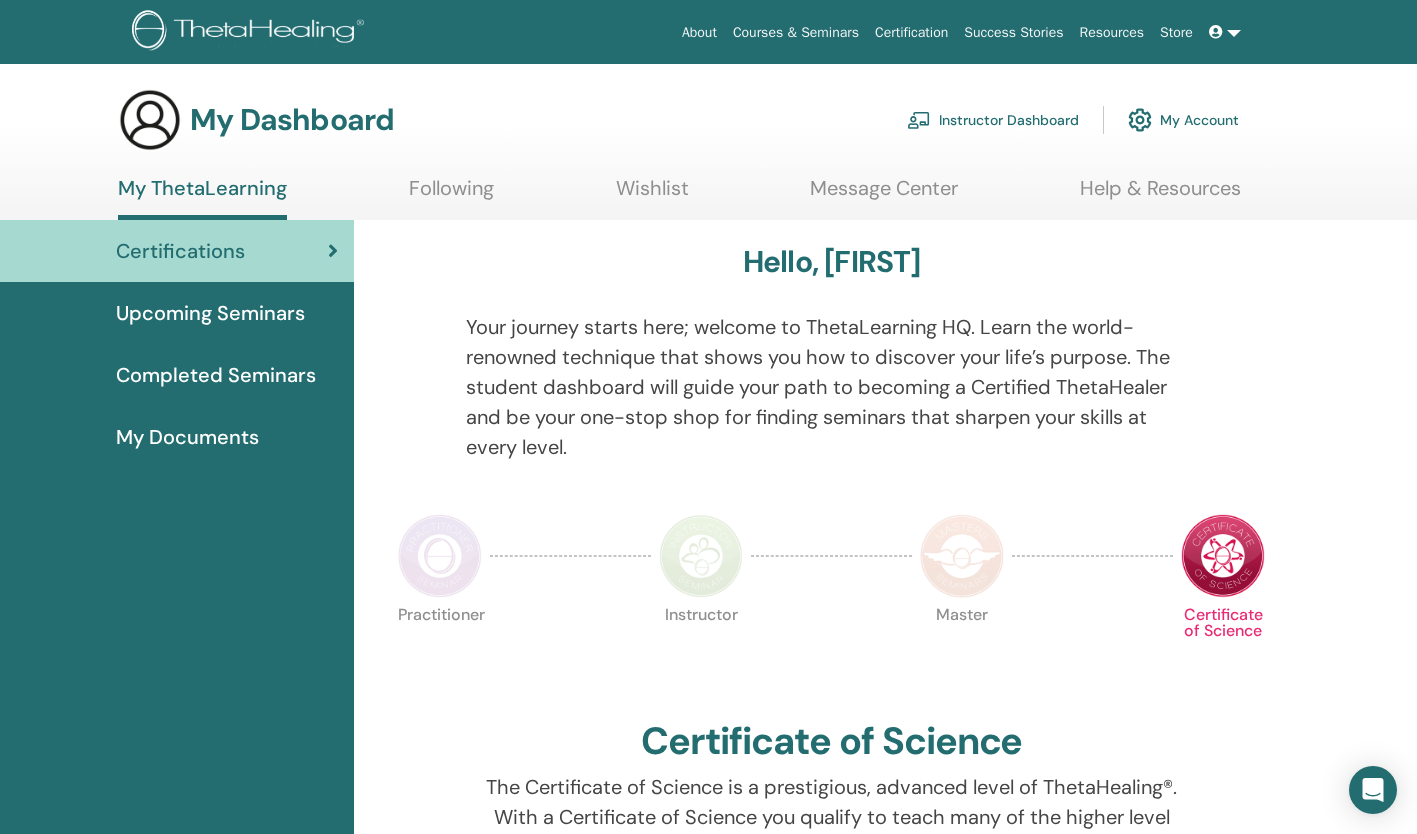 scroll, scrollTop: 0, scrollLeft: 0, axis: both 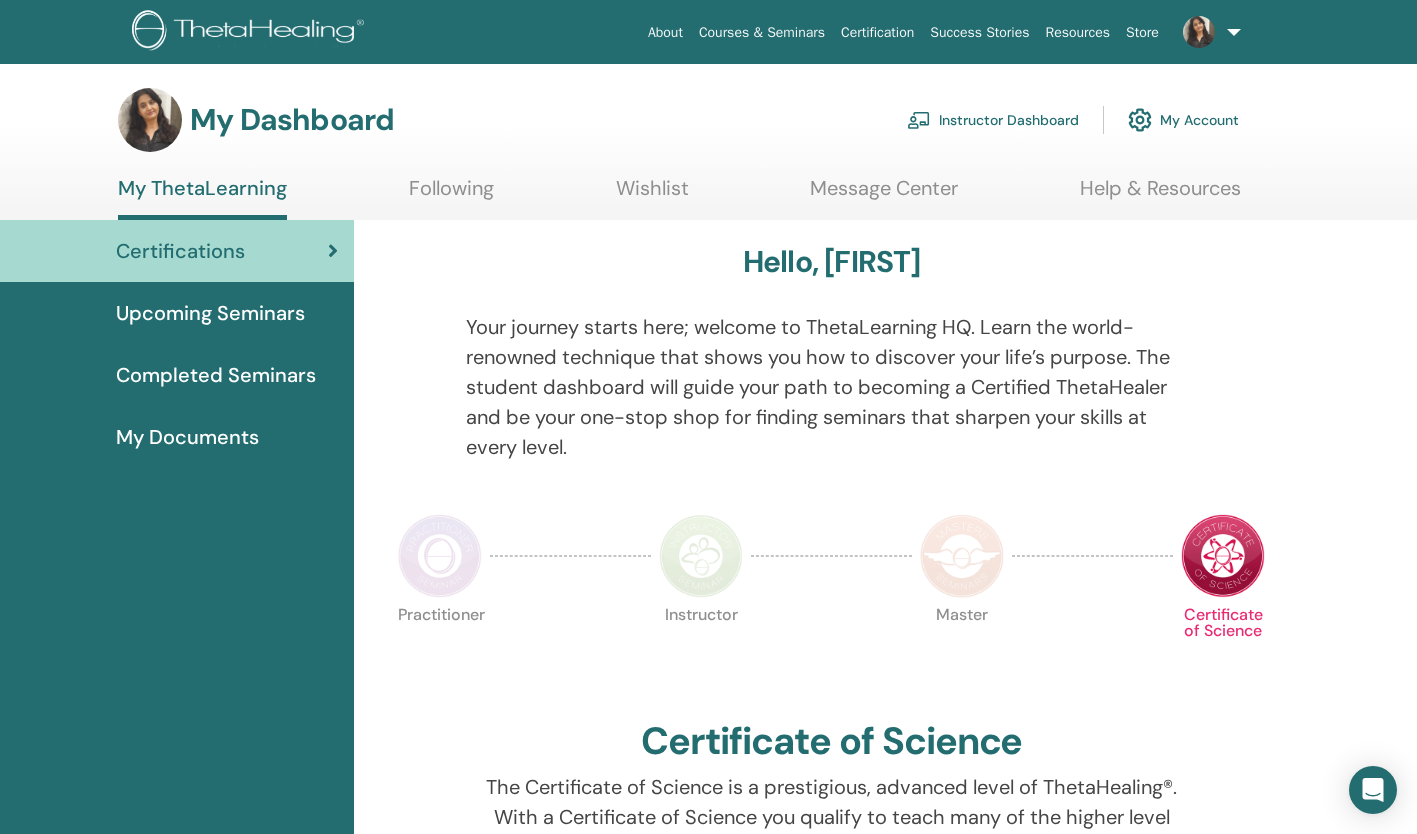 click on "Courses & Seminars" at bounding box center (762, 32) 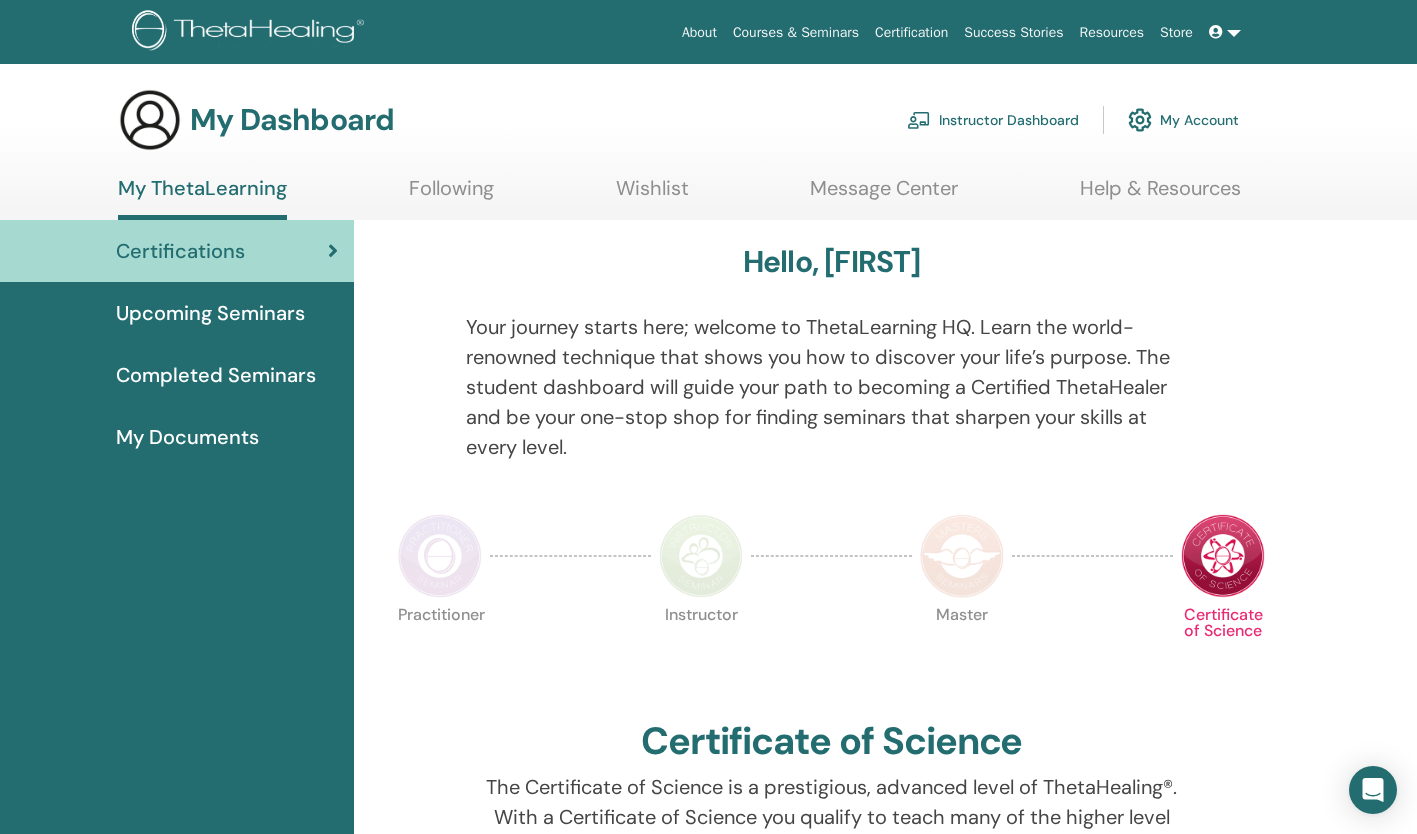 scroll, scrollTop: 0, scrollLeft: 0, axis: both 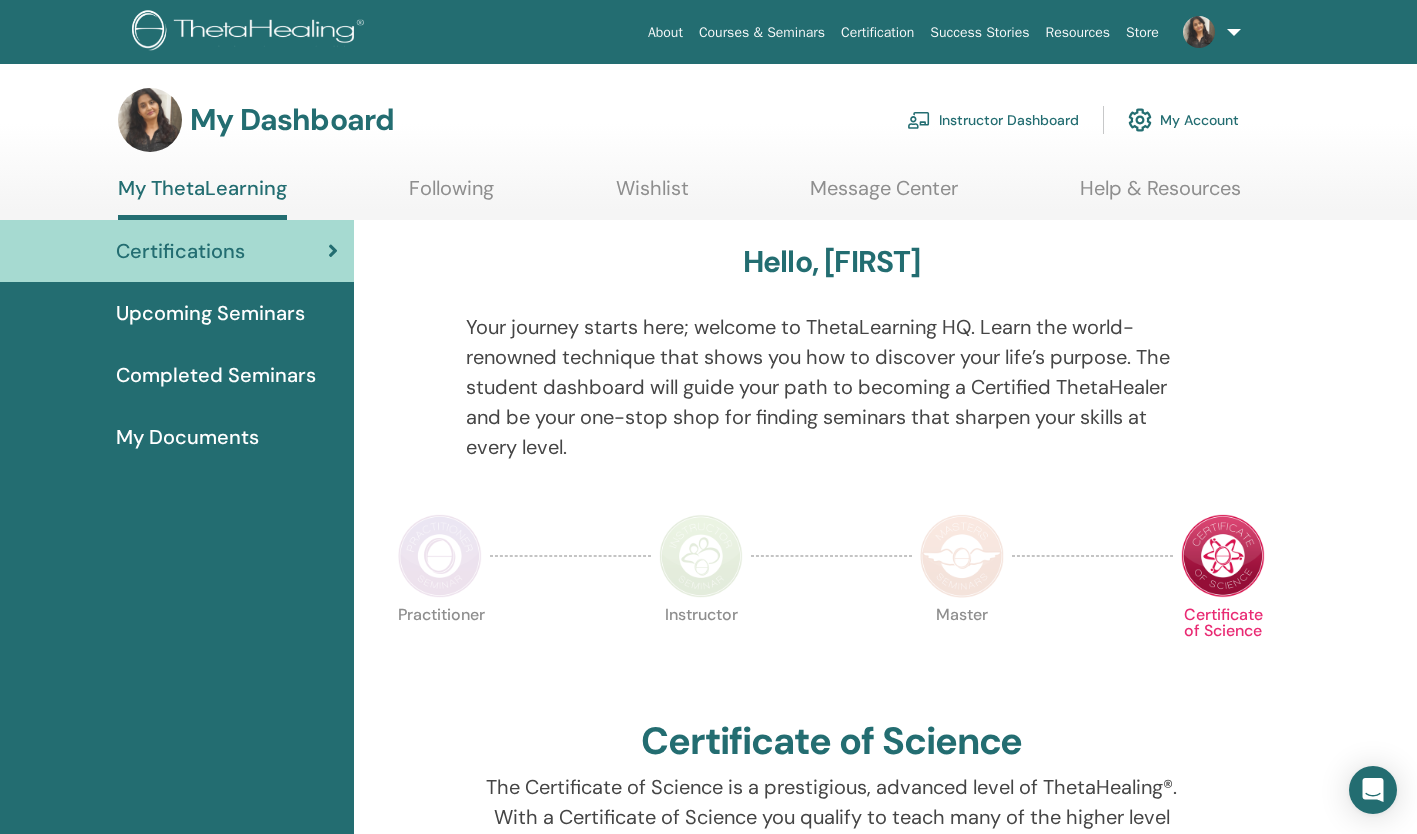 click on "Instructor Dashboard" at bounding box center [993, 120] 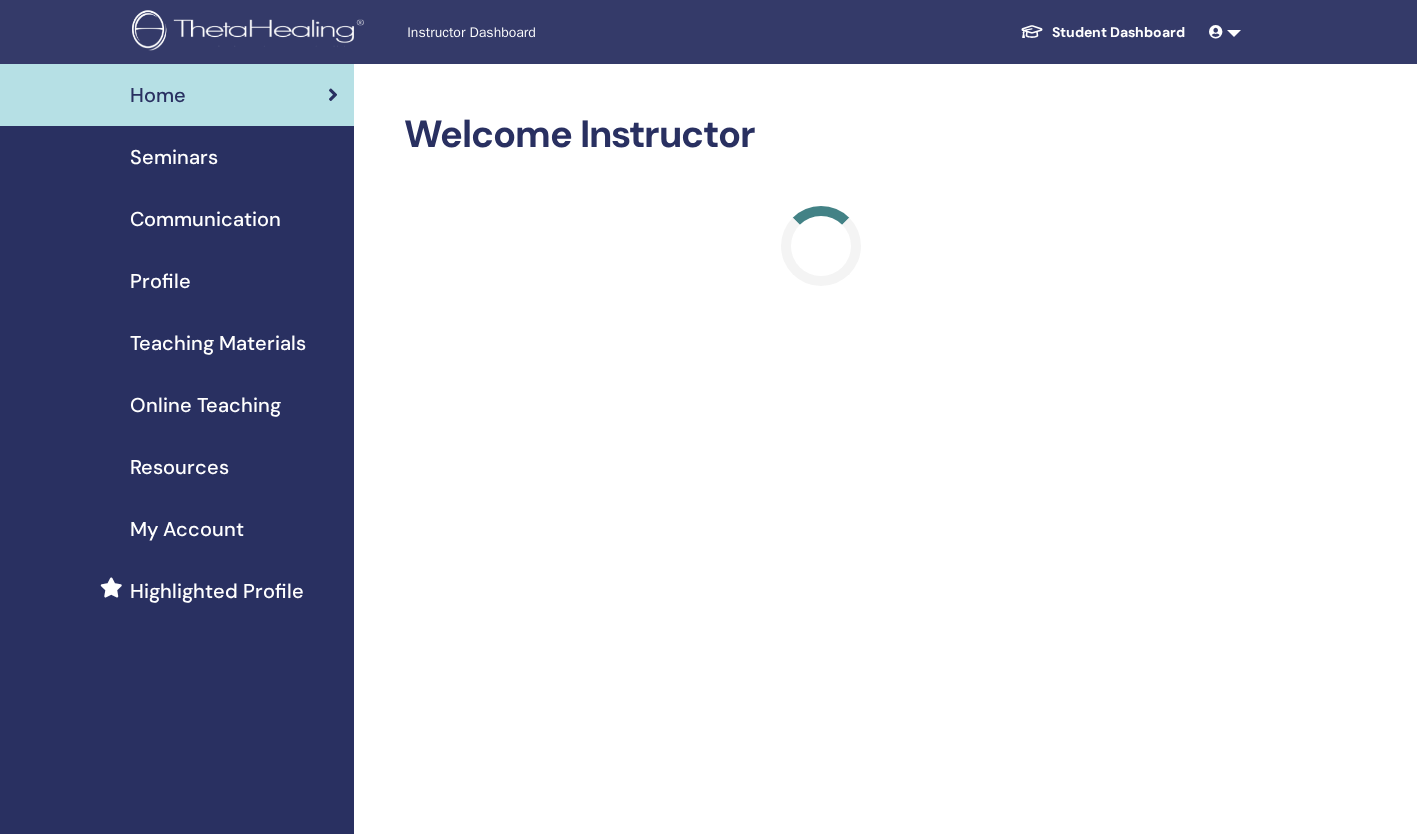 scroll, scrollTop: 0, scrollLeft: 0, axis: both 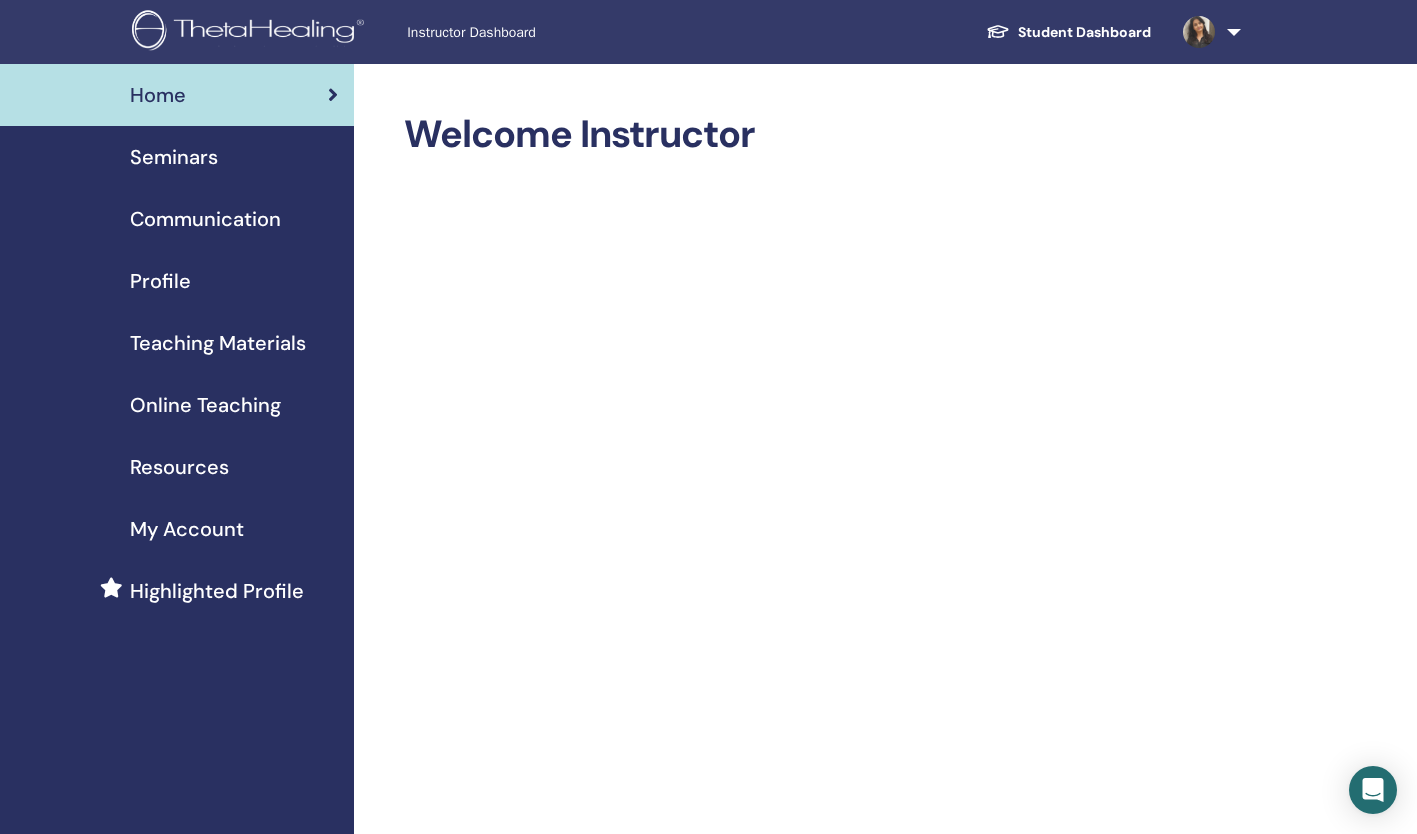 click on "Online Teaching" at bounding box center [205, 405] 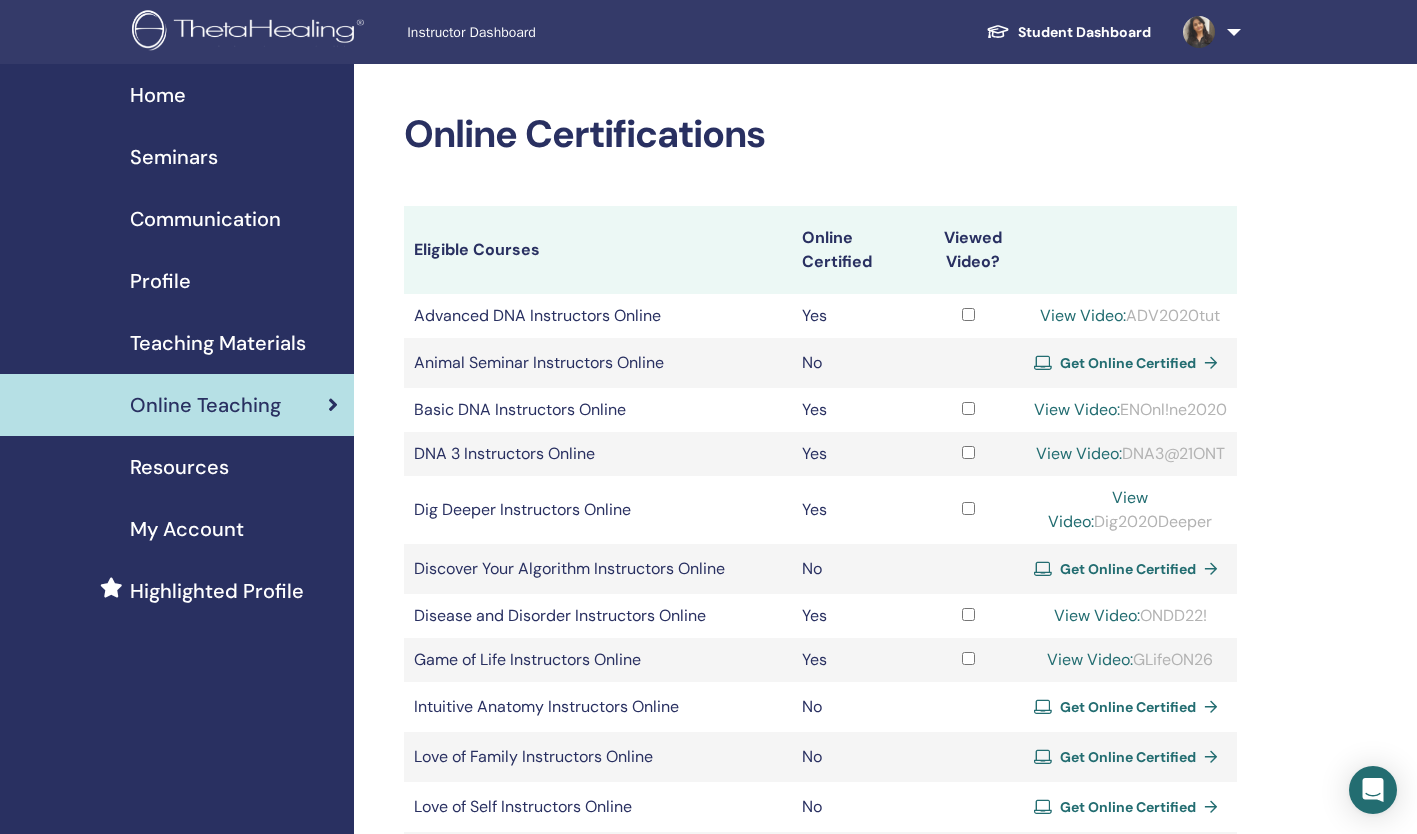 scroll, scrollTop: 0, scrollLeft: 0, axis: both 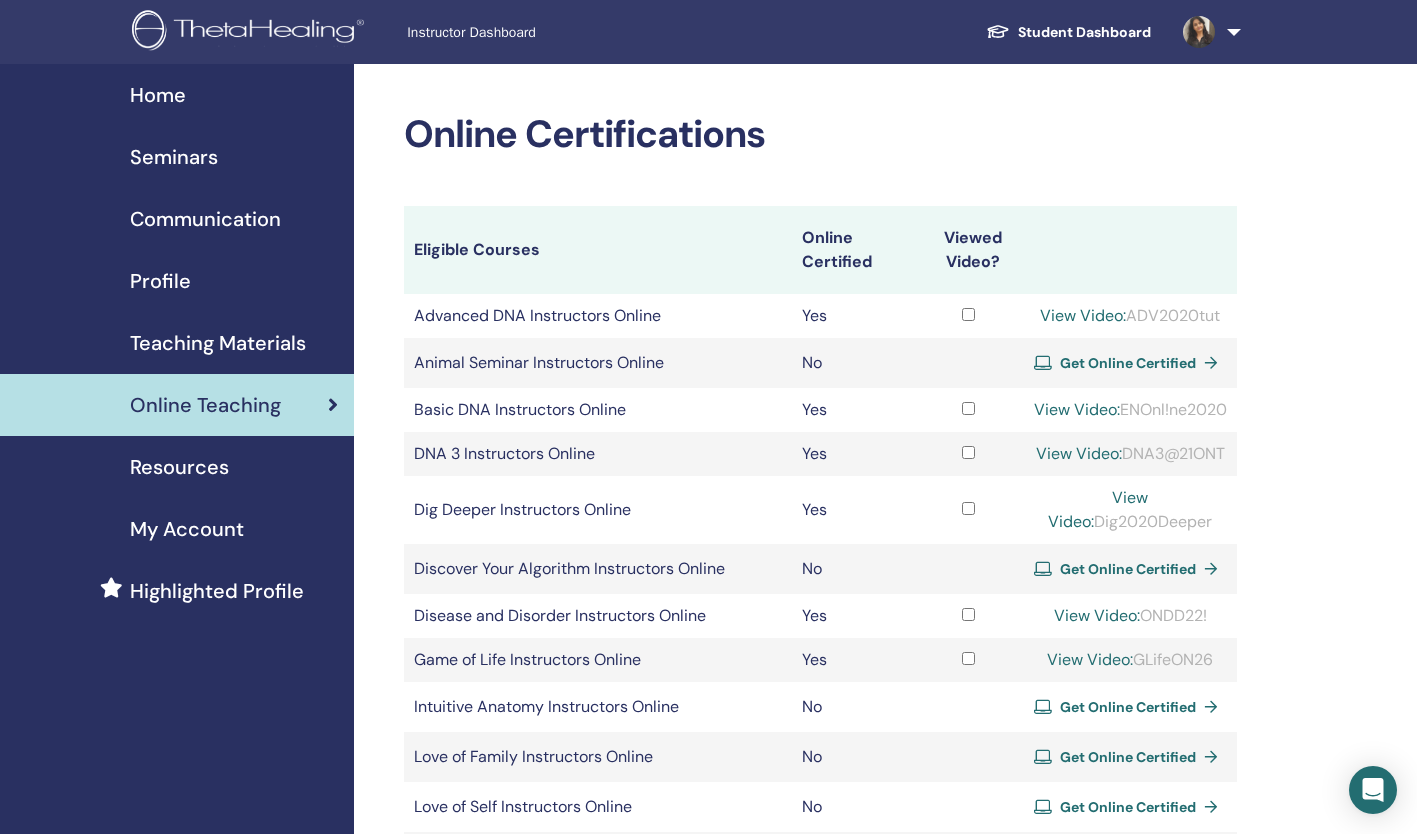 click on "Teaching Materials" at bounding box center (218, 343) 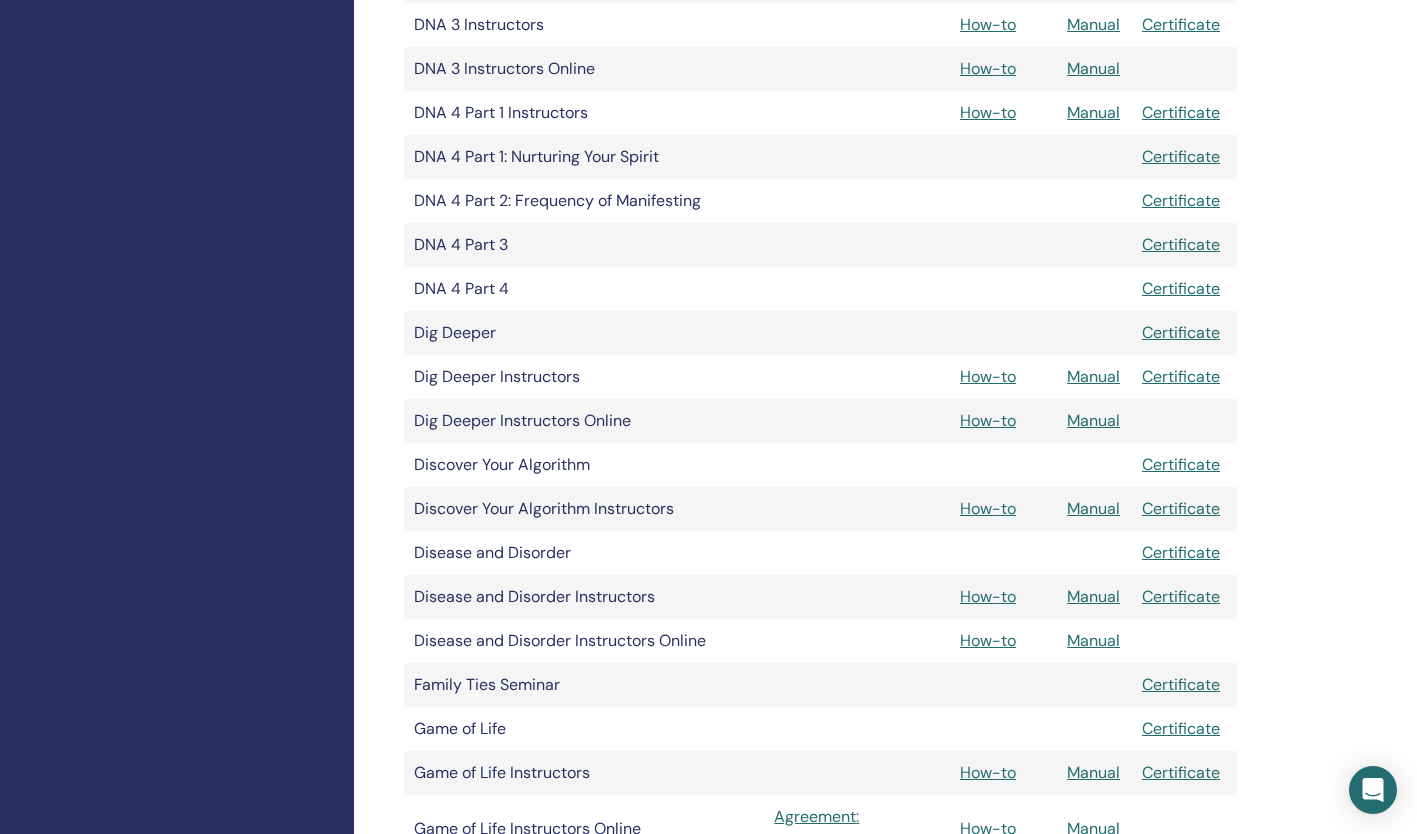 scroll, scrollTop: 1039, scrollLeft: 0, axis: vertical 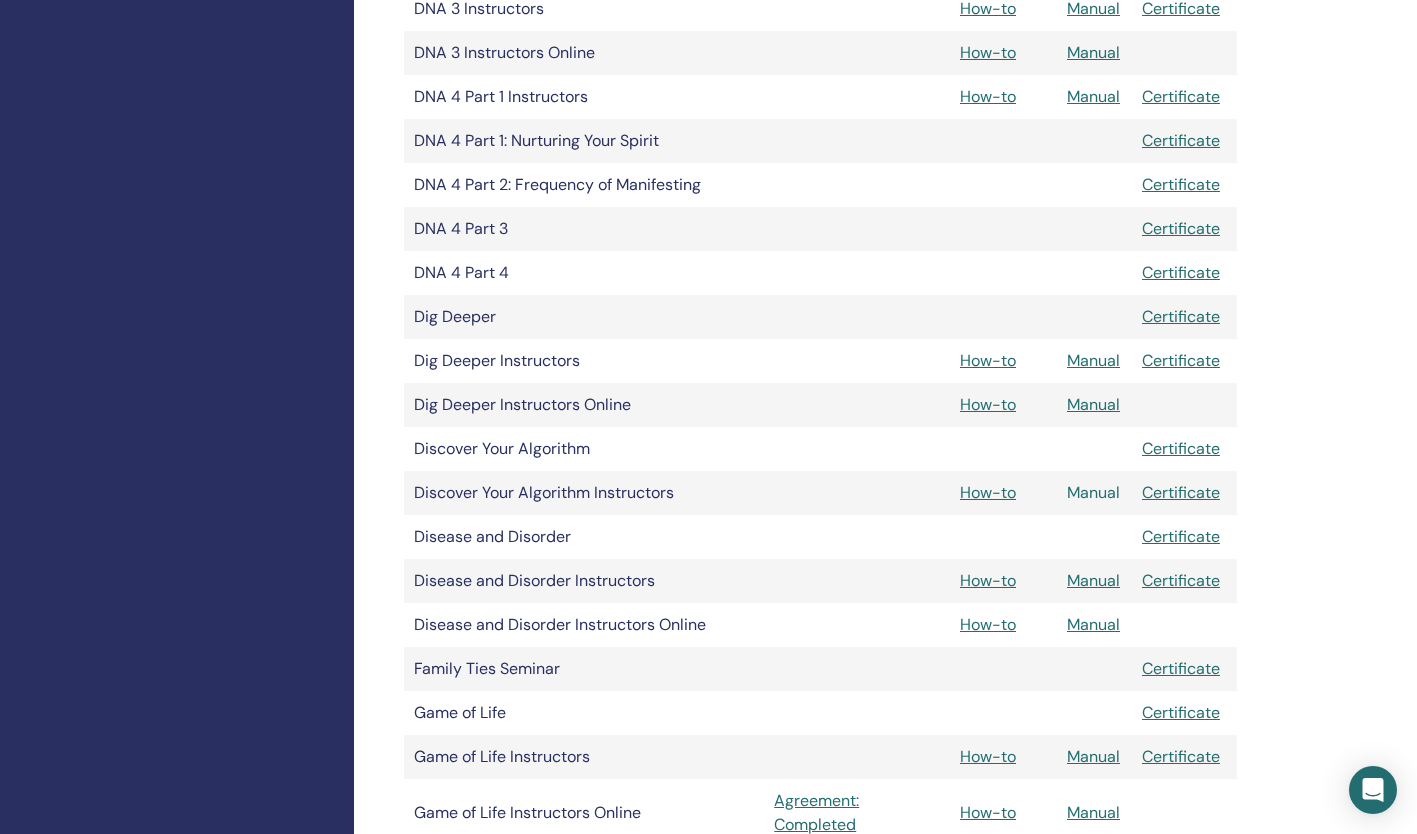 click on "Manual" at bounding box center [1093, 492] 